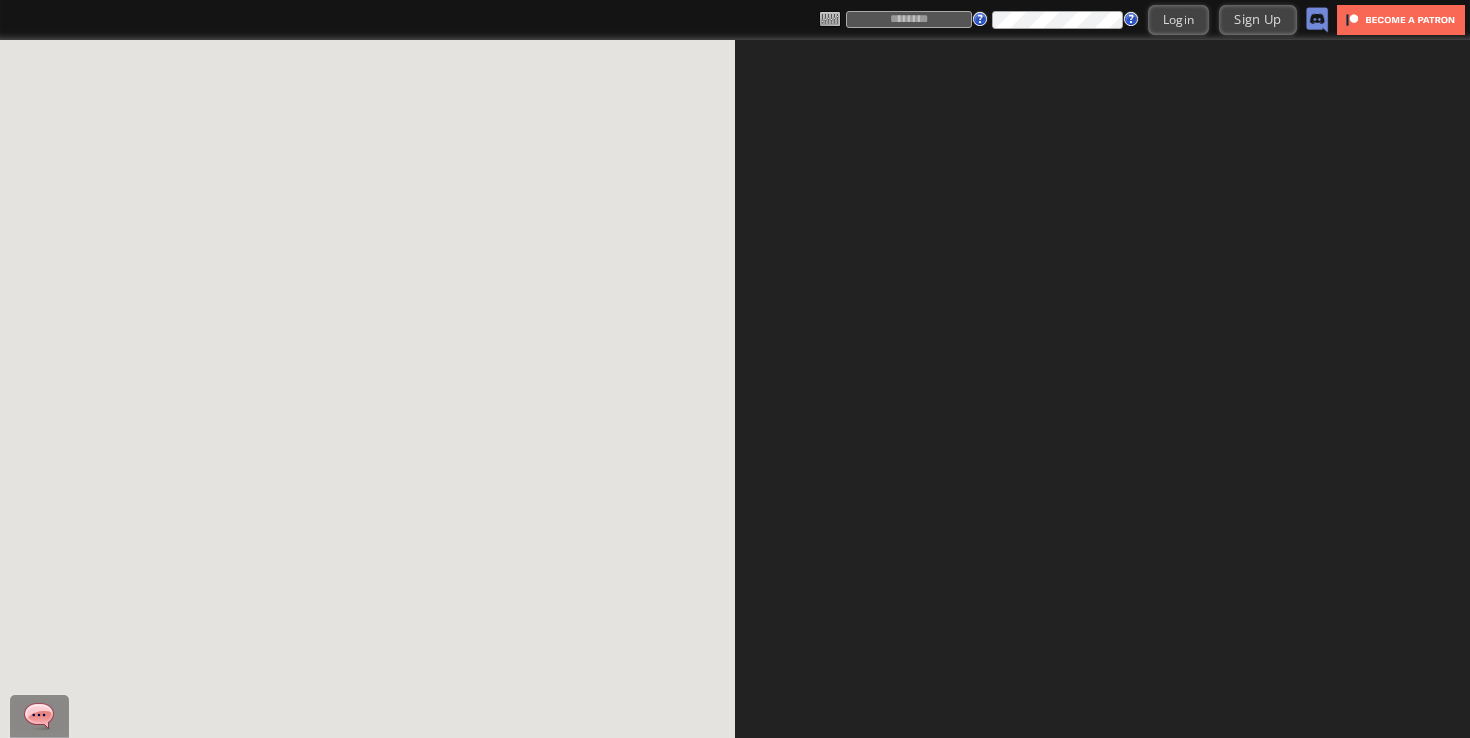 scroll, scrollTop: 0, scrollLeft: 0, axis: both 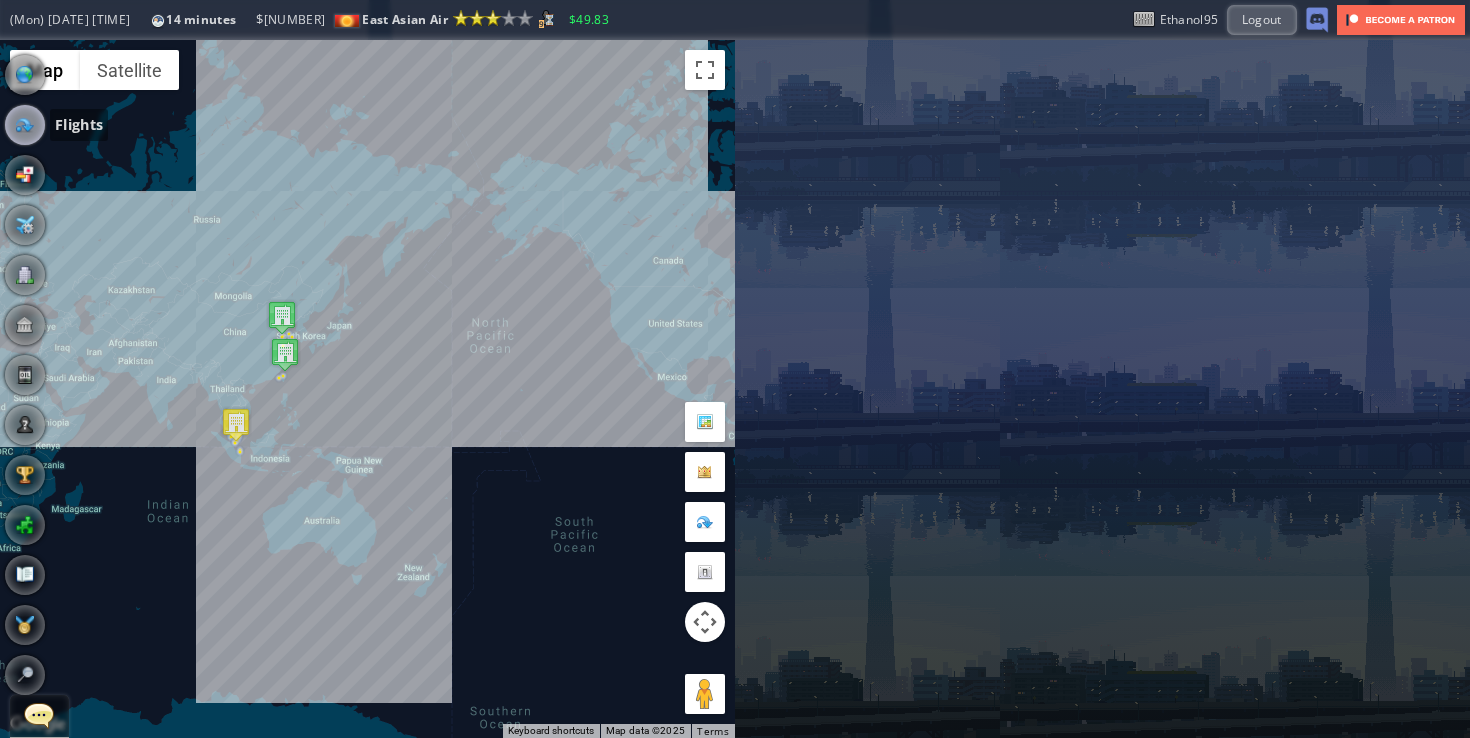 click at bounding box center (25, 125) 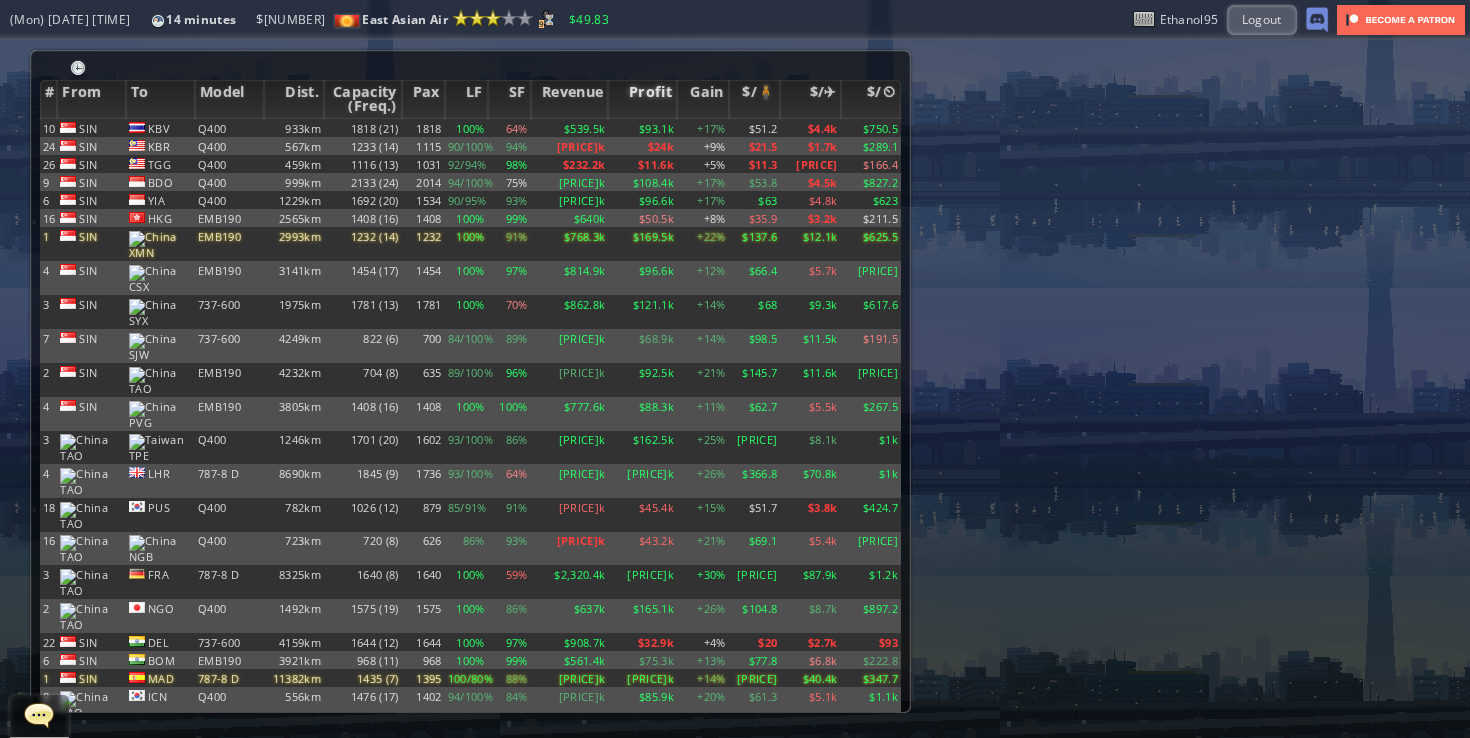 click on "Profit" at bounding box center [642, 99] 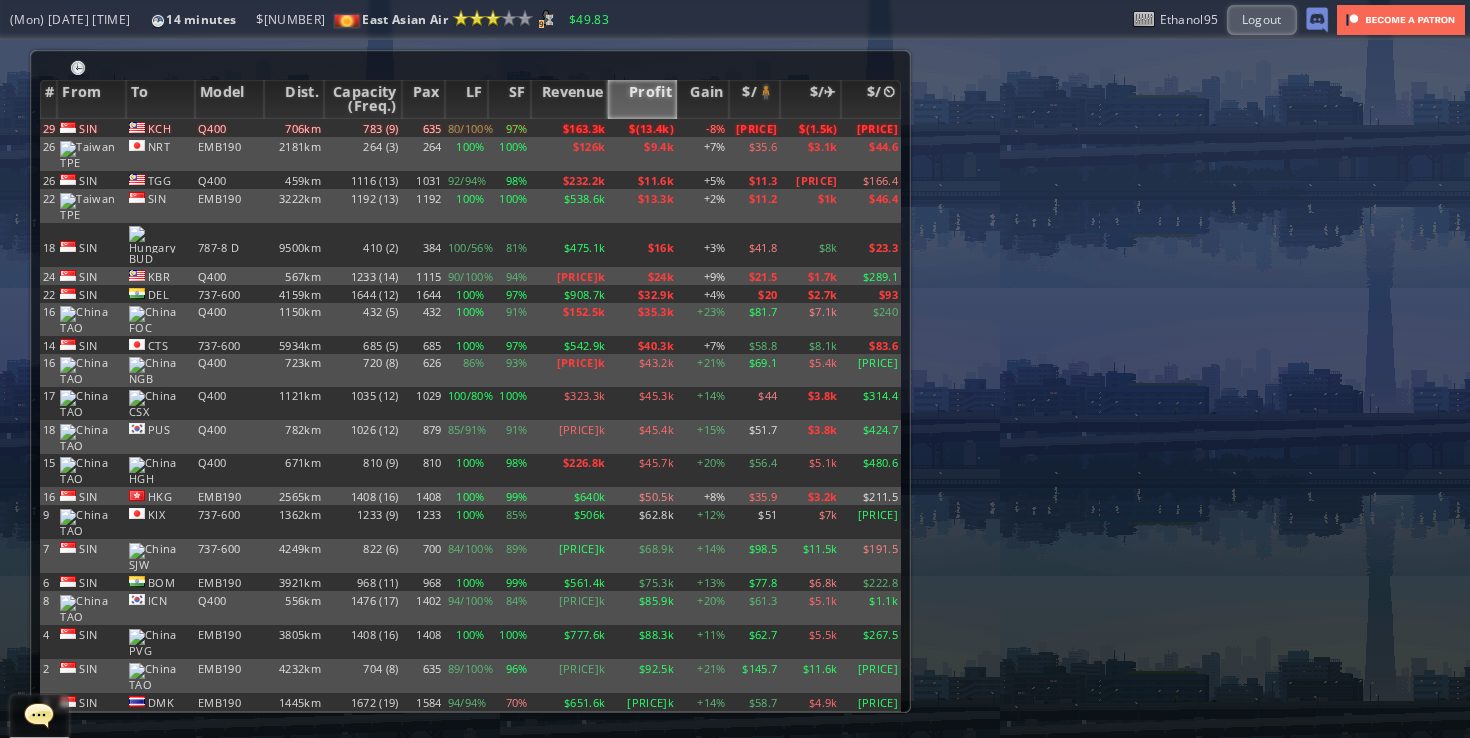 click on "Profit" at bounding box center [642, 99] 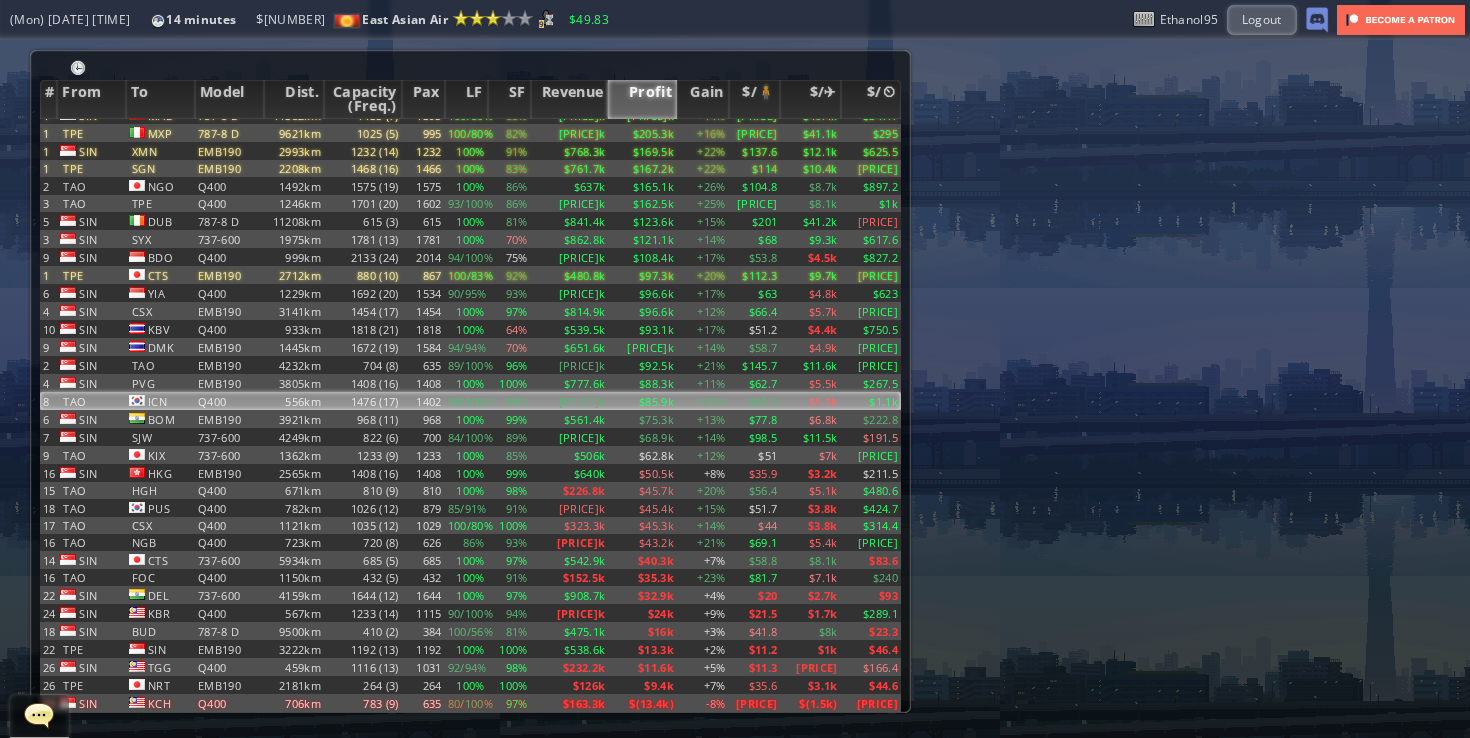 scroll, scrollTop: 0, scrollLeft: 0, axis: both 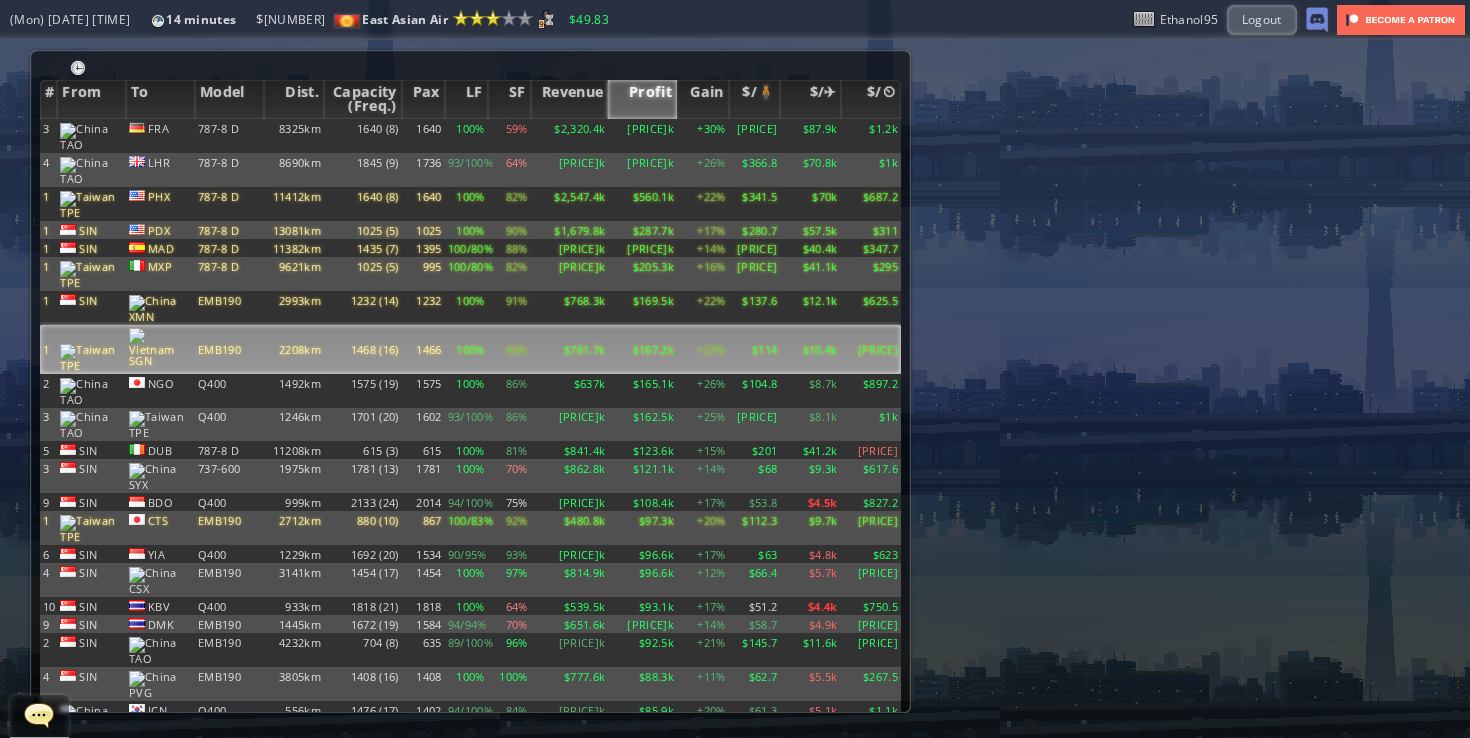 click on "83%" at bounding box center [509, 136] 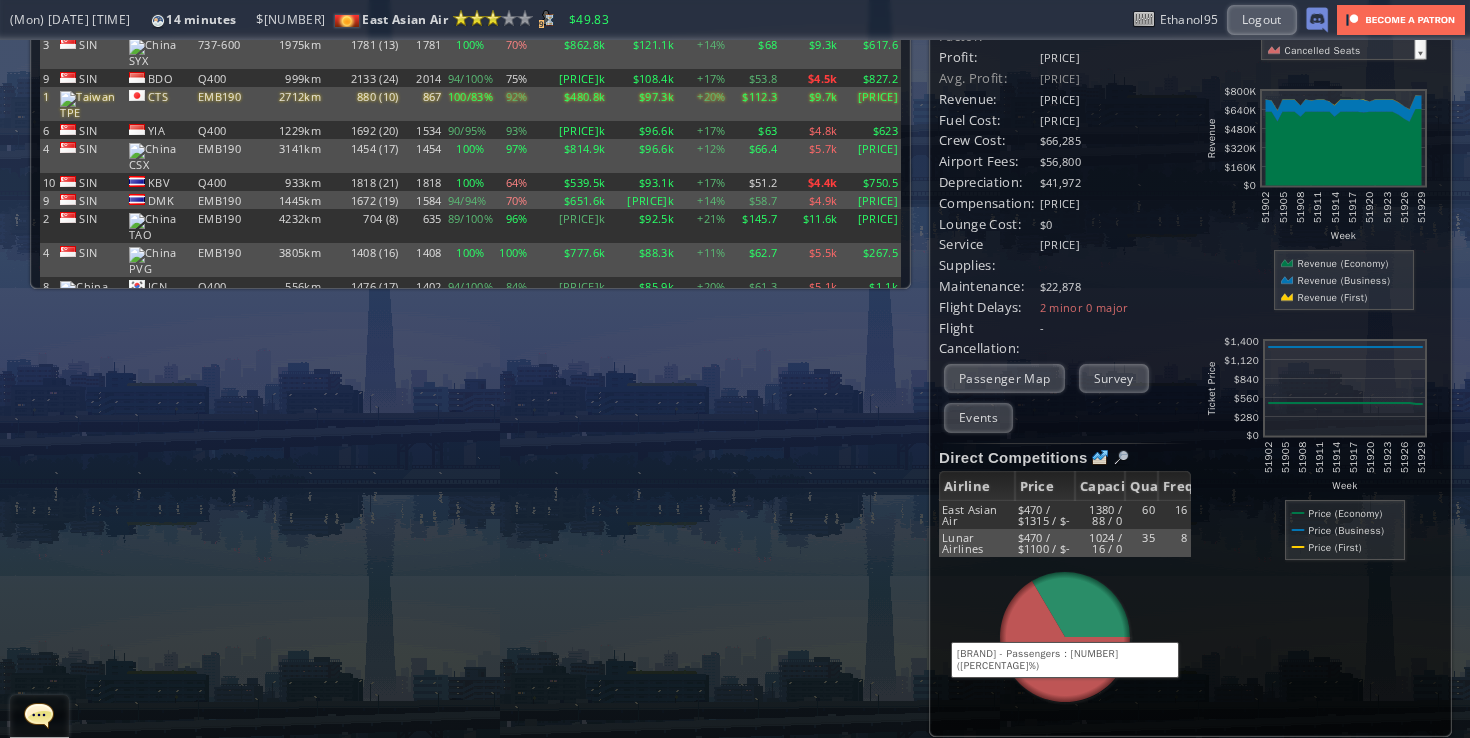 scroll, scrollTop: 0, scrollLeft: 0, axis: both 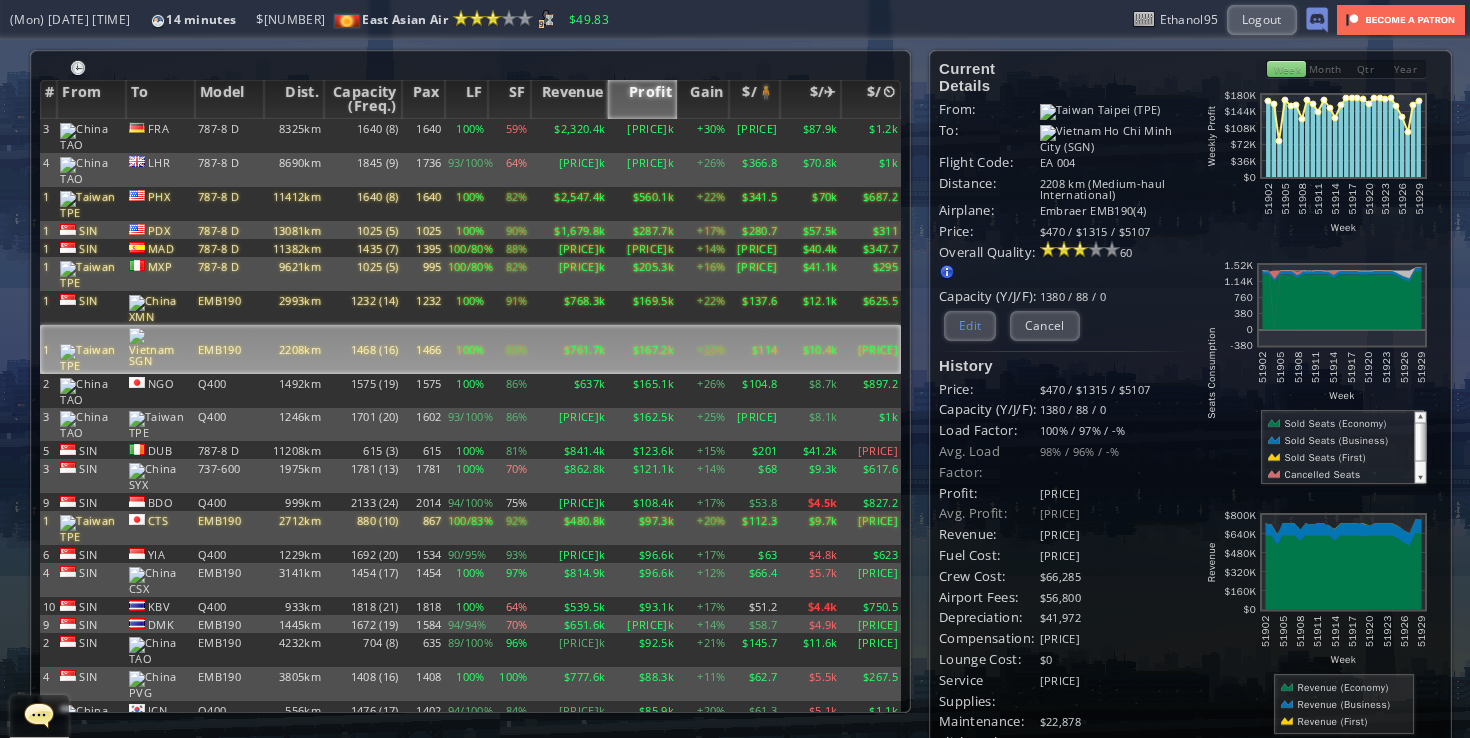 click on "Edit" at bounding box center [970, 325] 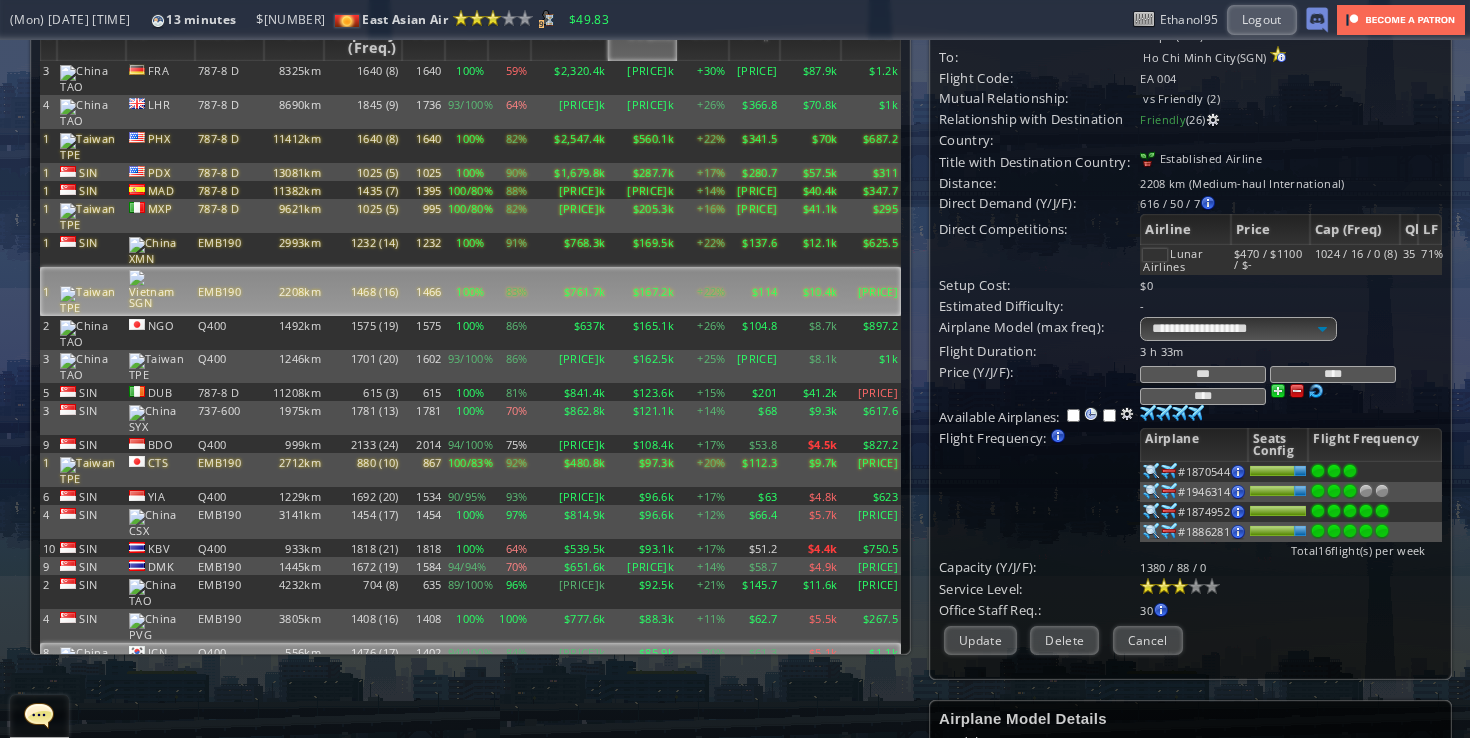 scroll, scrollTop: 0, scrollLeft: 0, axis: both 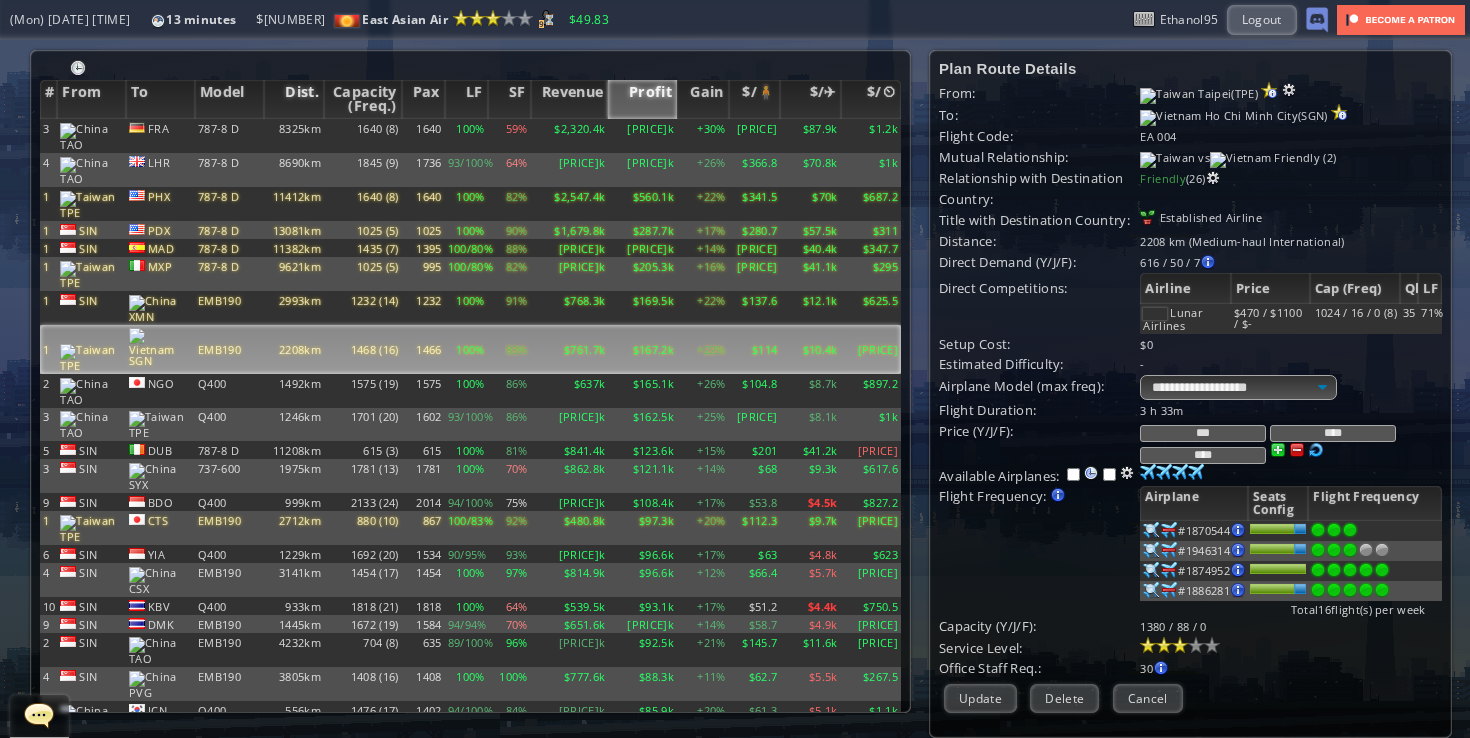 click on "Dist." at bounding box center [294, 99] 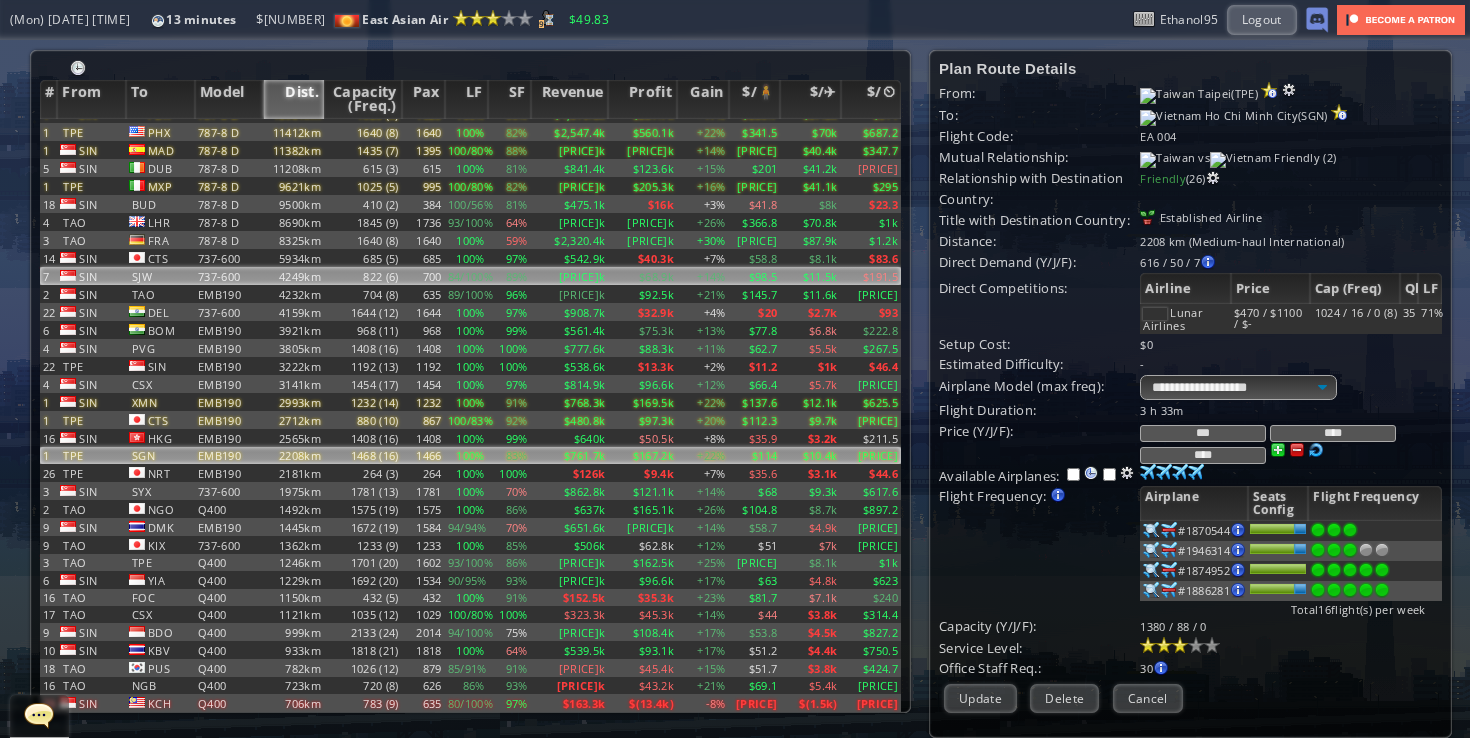 scroll, scrollTop: 0, scrollLeft: 0, axis: both 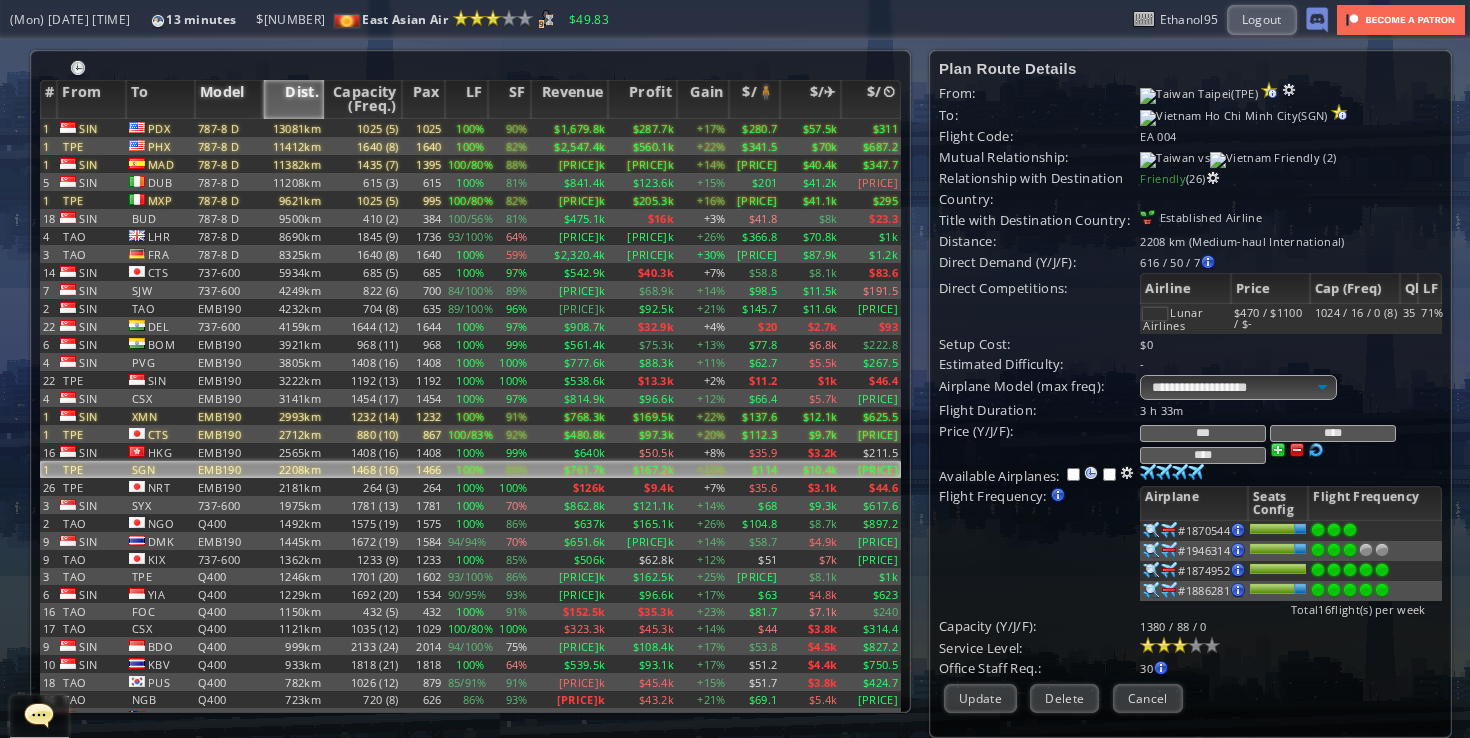 click on "Model" at bounding box center (229, 99) 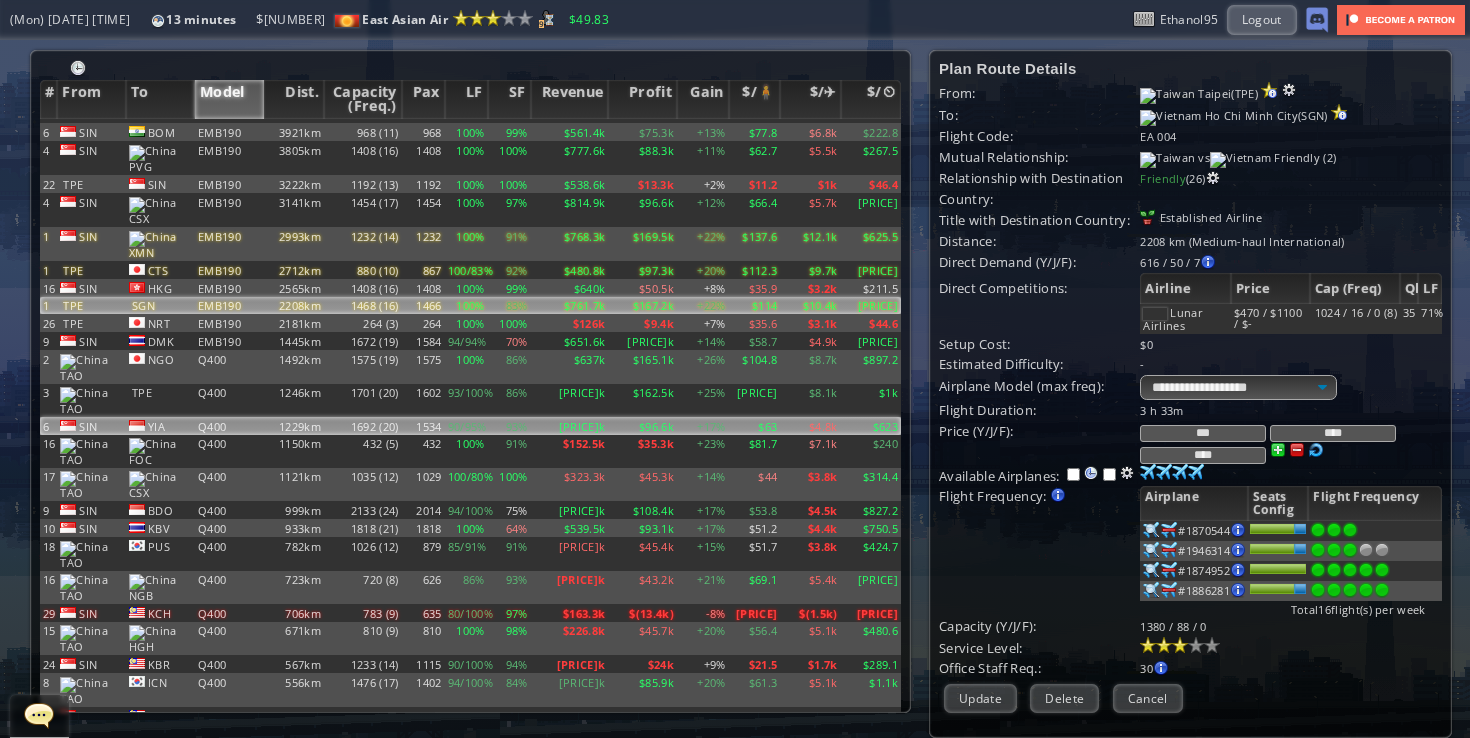 scroll, scrollTop: 91, scrollLeft: 0, axis: vertical 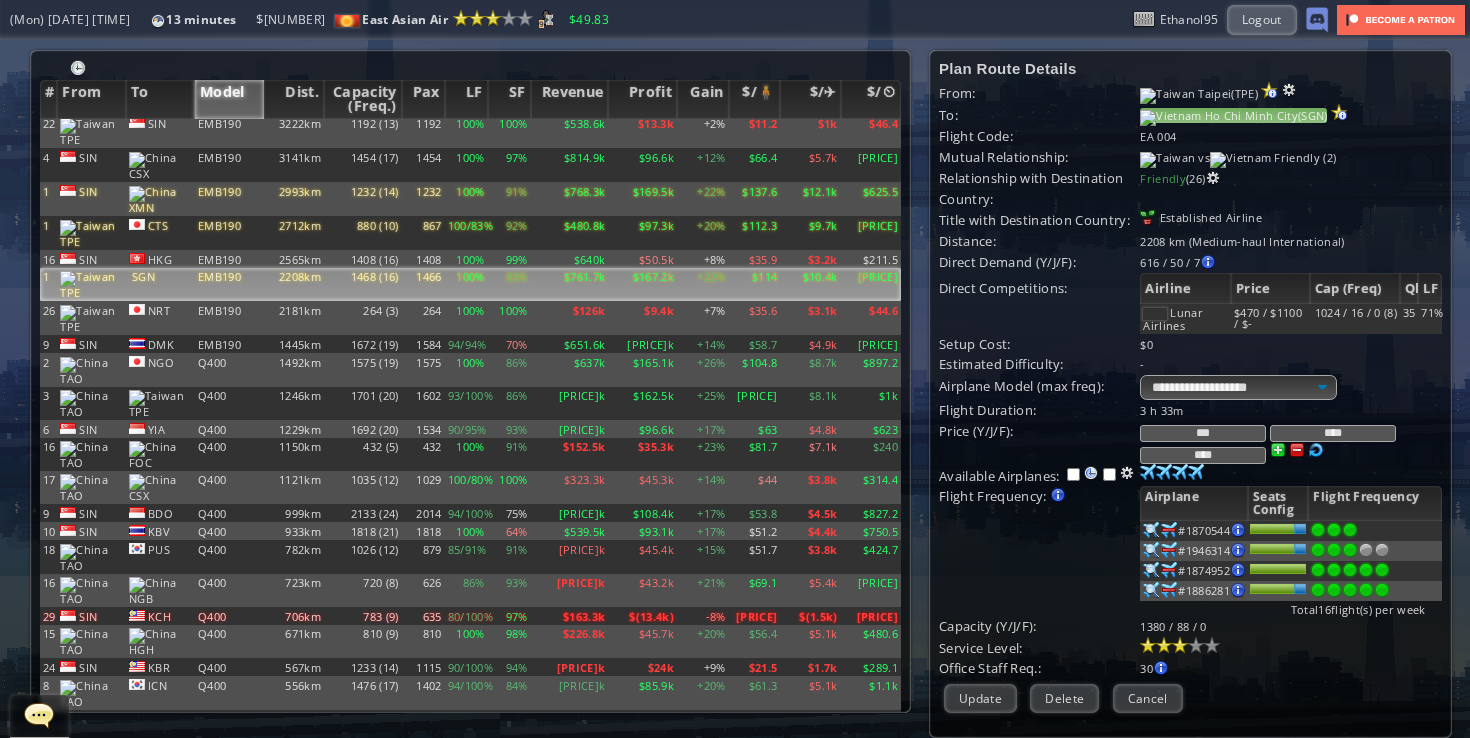 click on "Ho Chi Minh City(SGN)" at bounding box center (1233, 115) 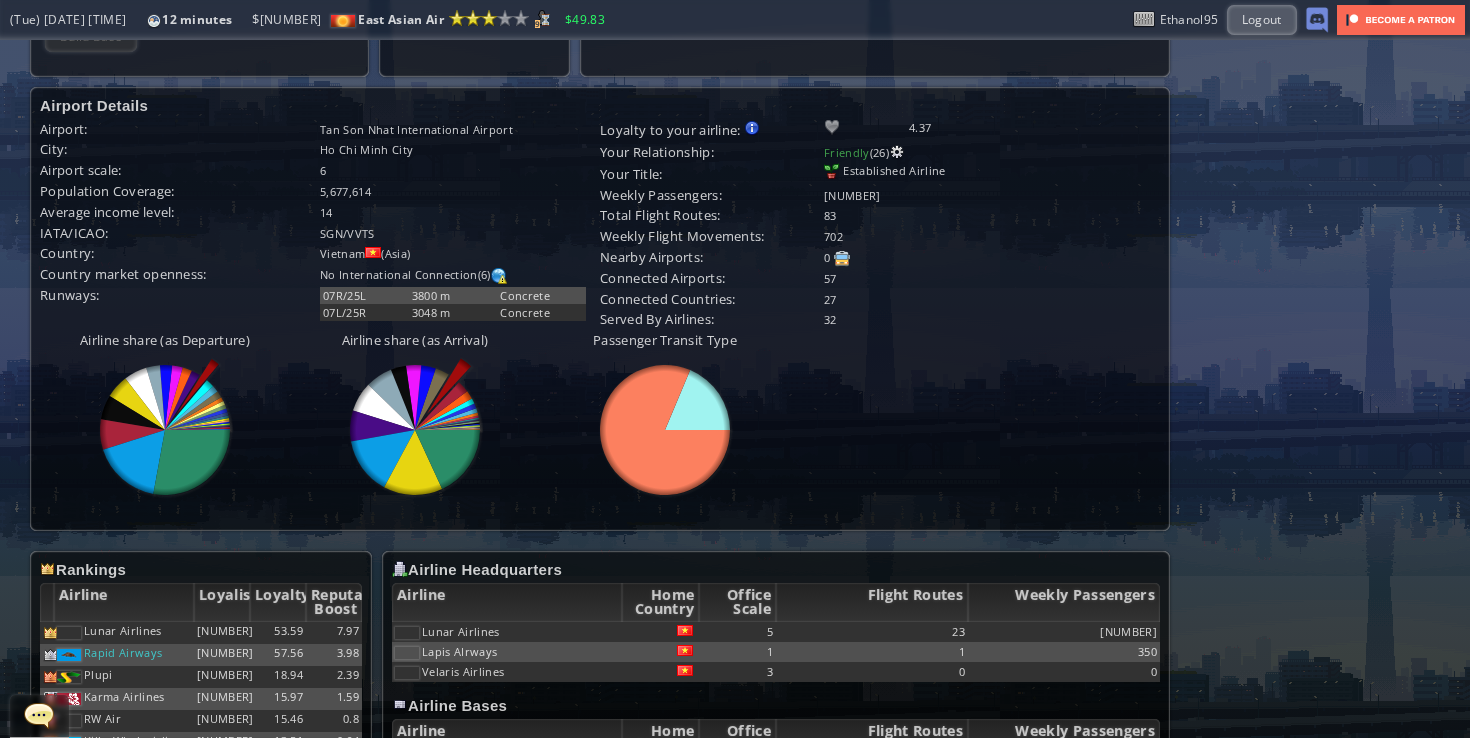 scroll, scrollTop: 617, scrollLeft: 0, axis: vertical 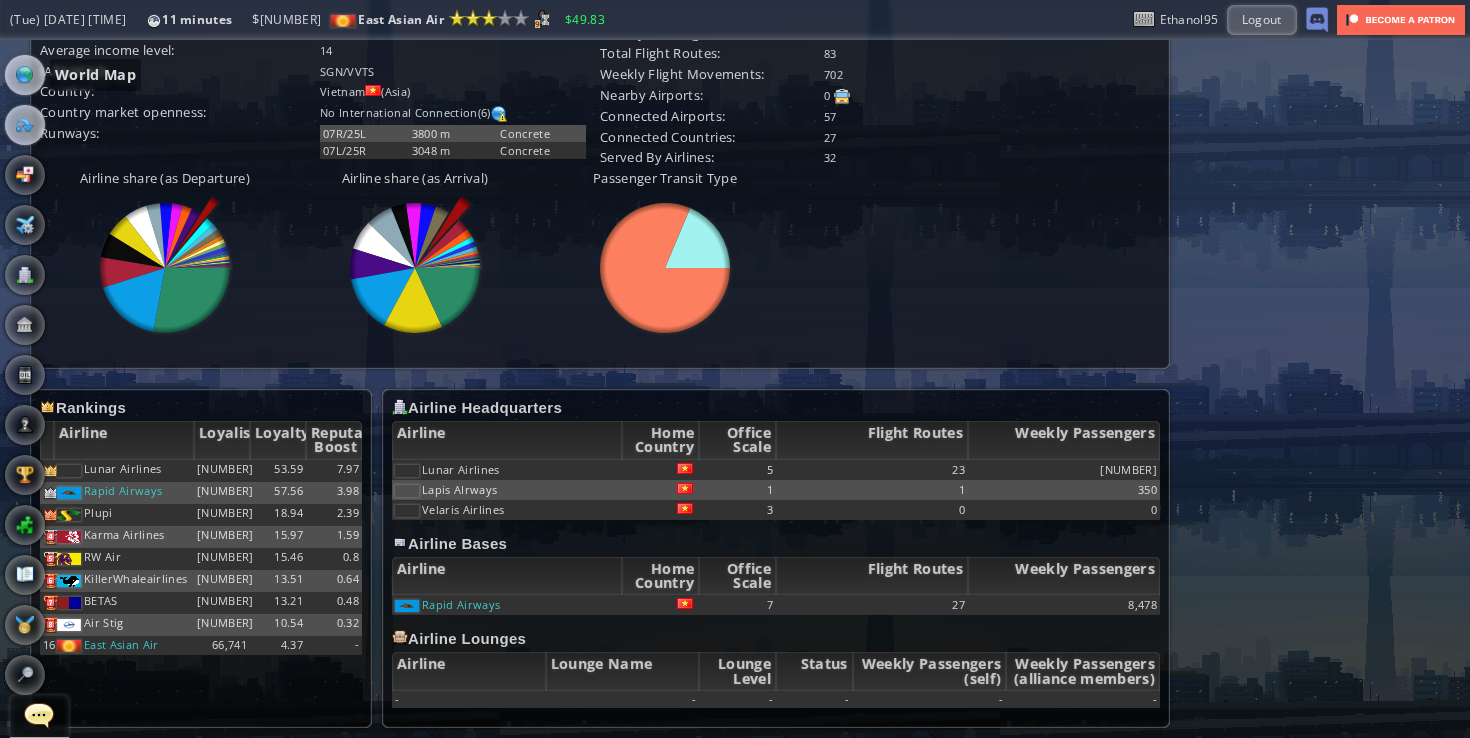 click at bounding box center [25, 75] 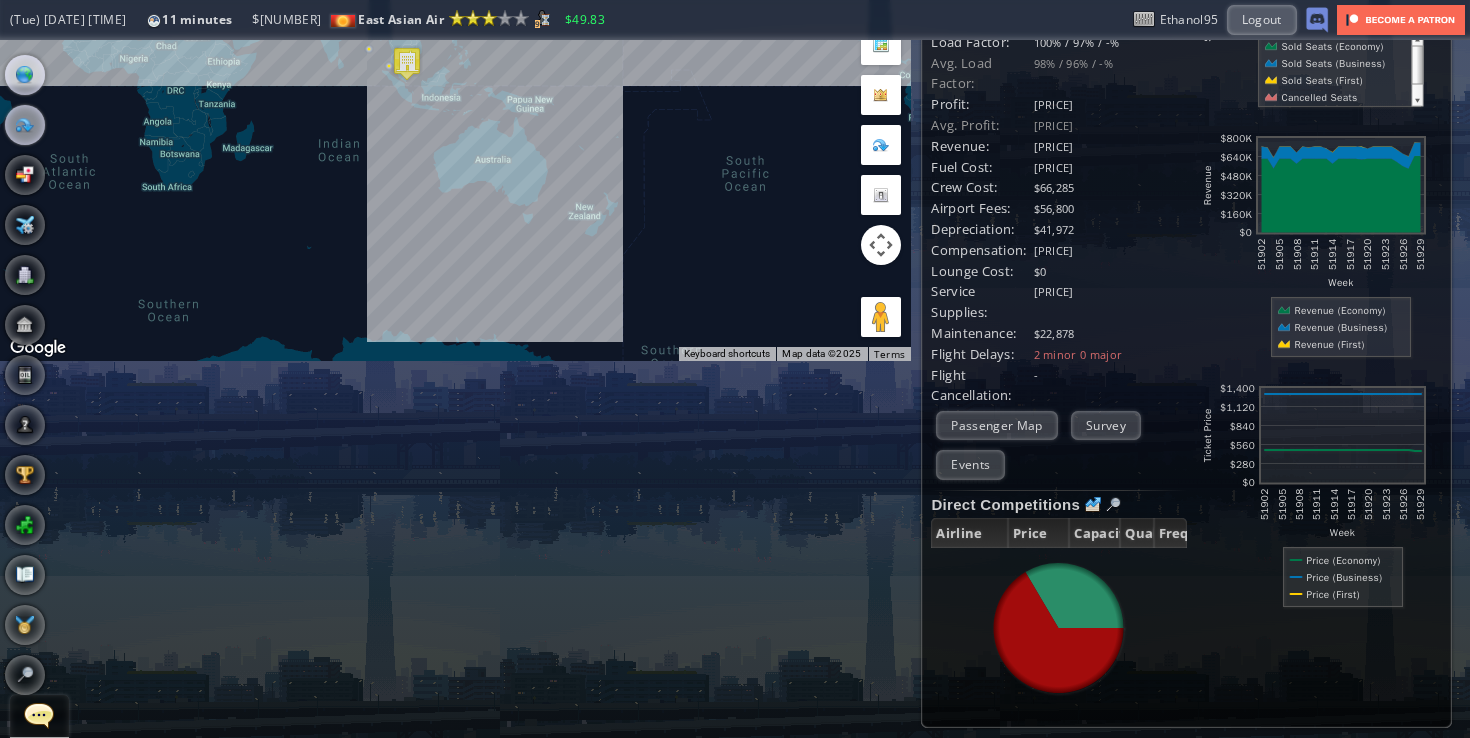 scroll, scrollTop: 433, scrollLeft: 0, axis: vertical 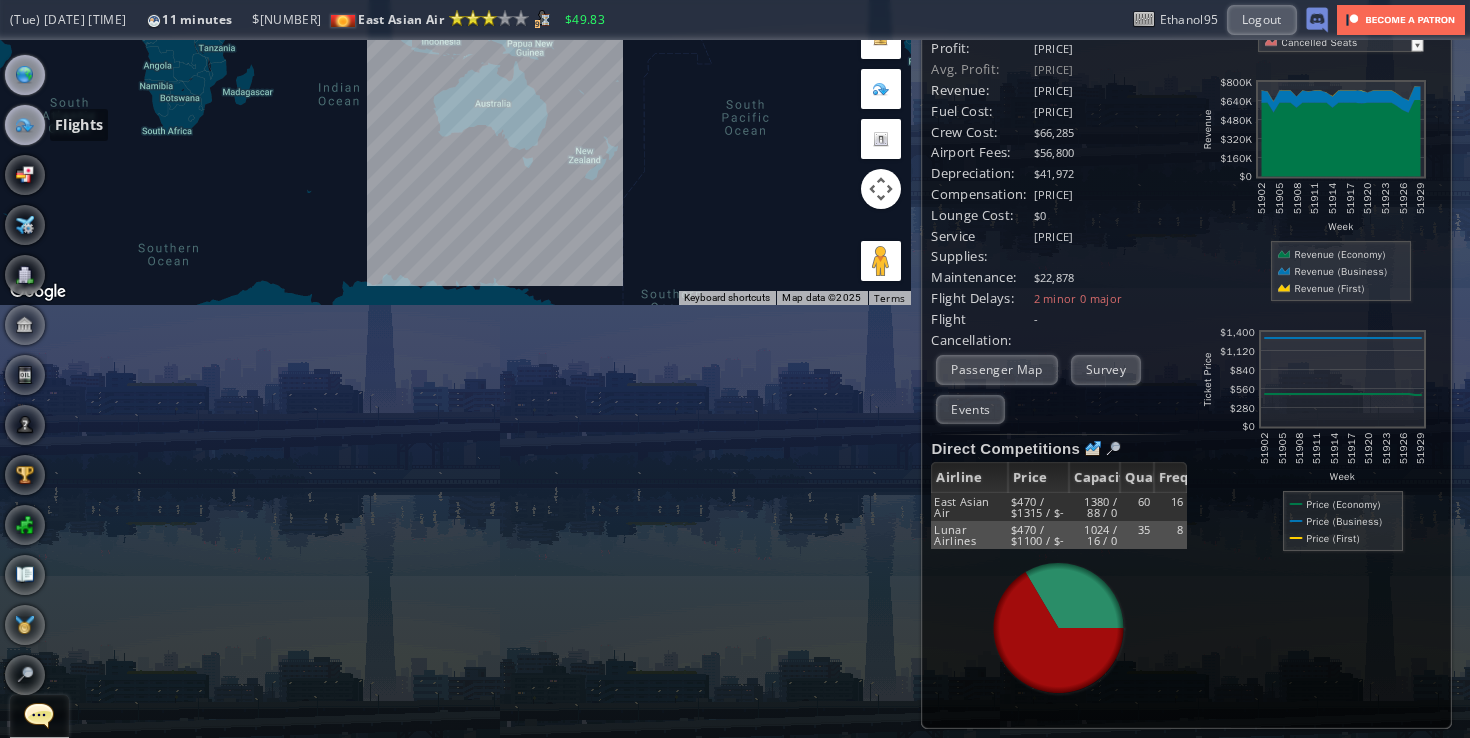 click at bounding box center (25, 125) 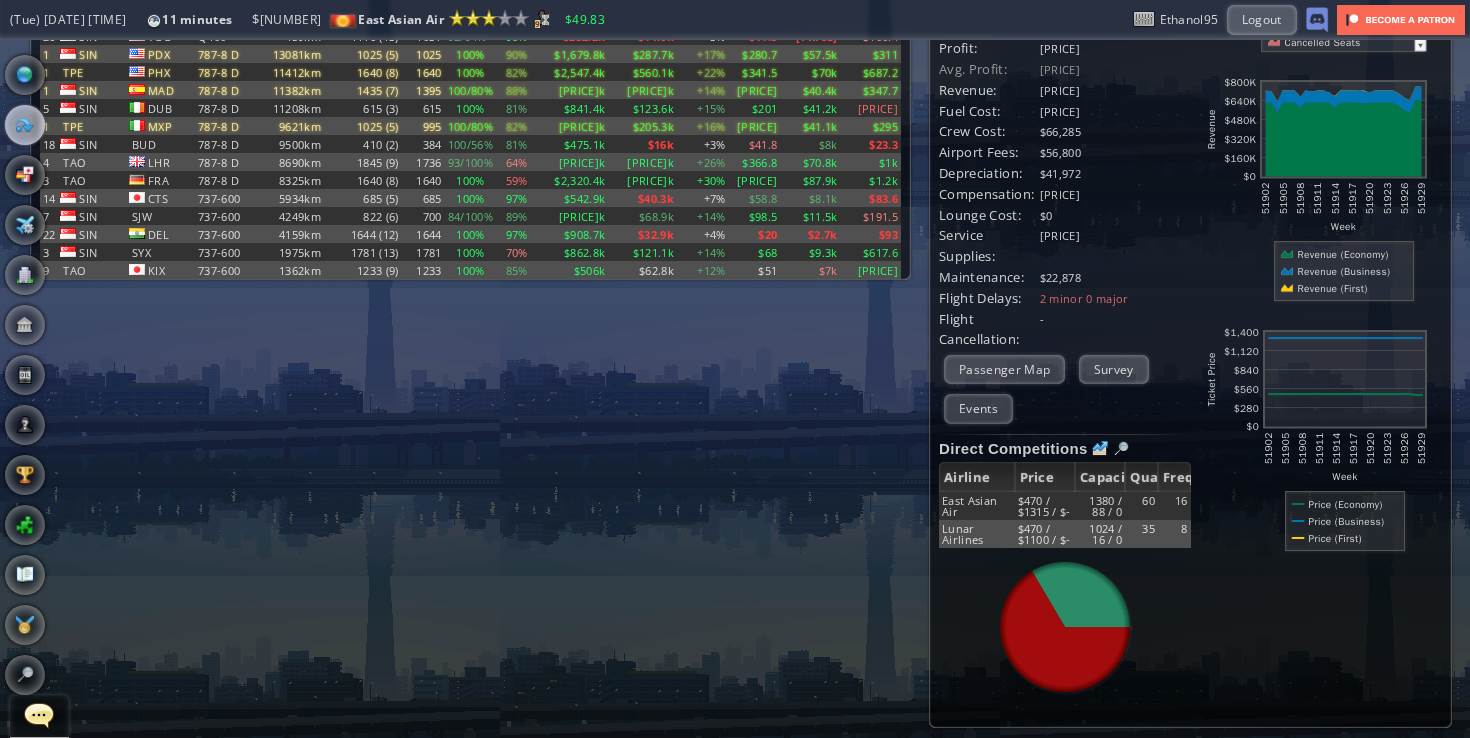scroll, scrollTop: 0, scrollLeft: 0, axis: both 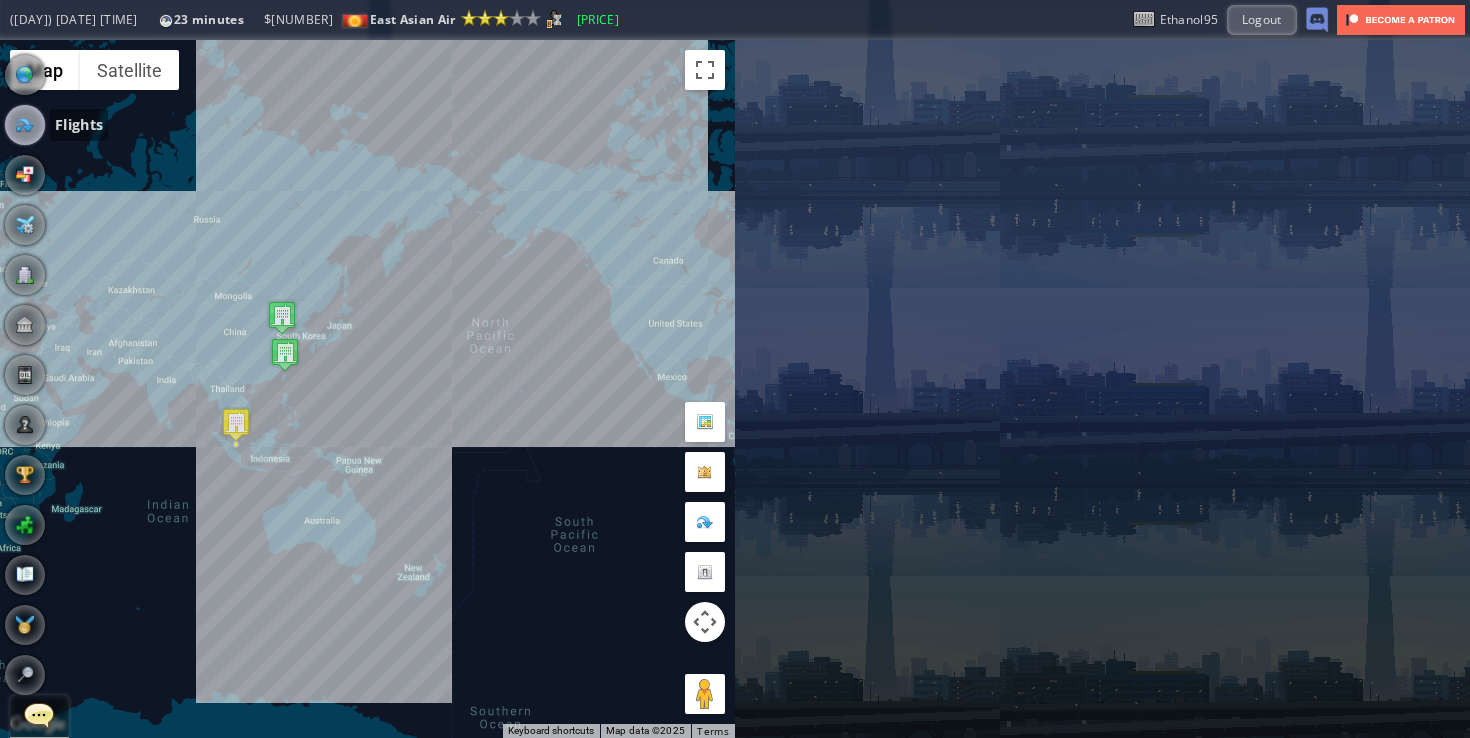 click at bounding box center [25, 125] 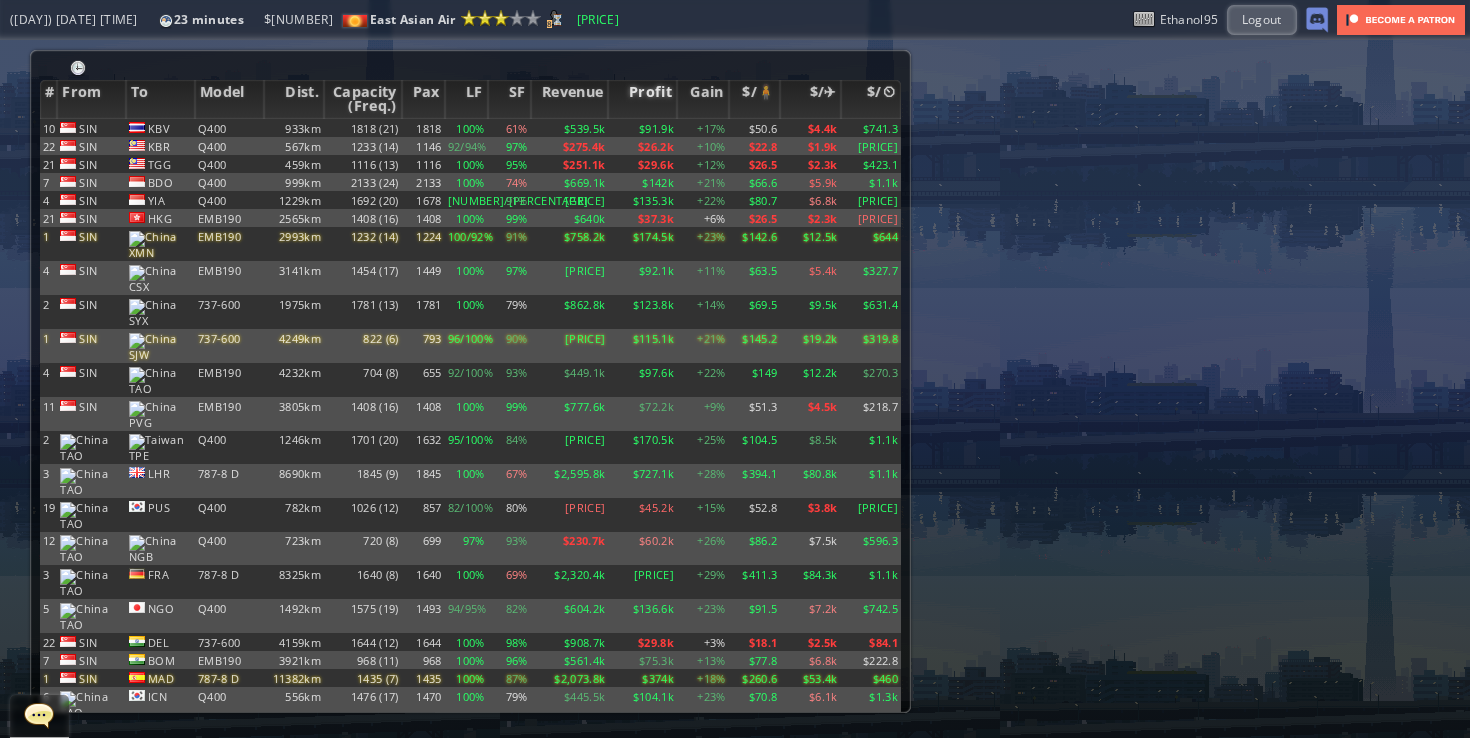 click on "Profit" at bounding box center (642, 99) 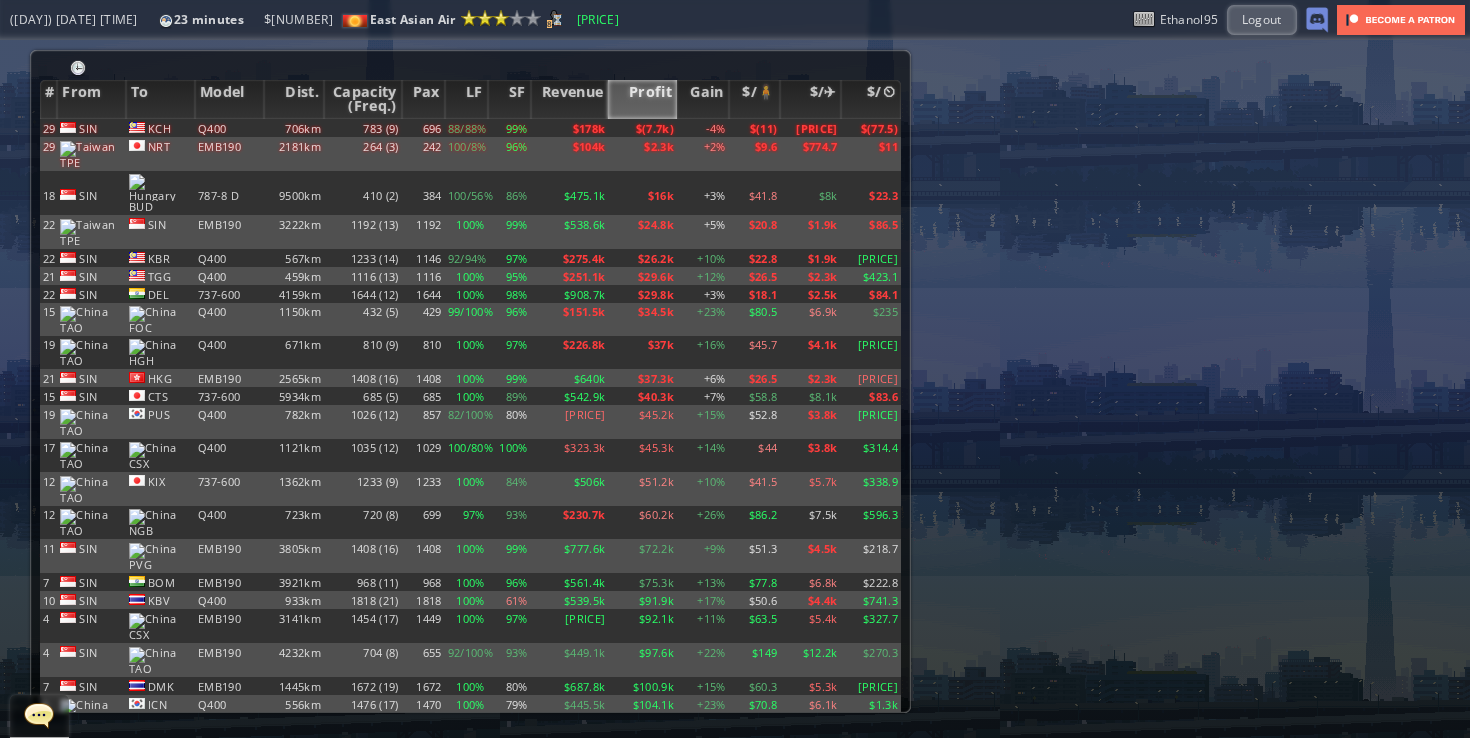 click on "Profit" at bounding box center (642, 99) 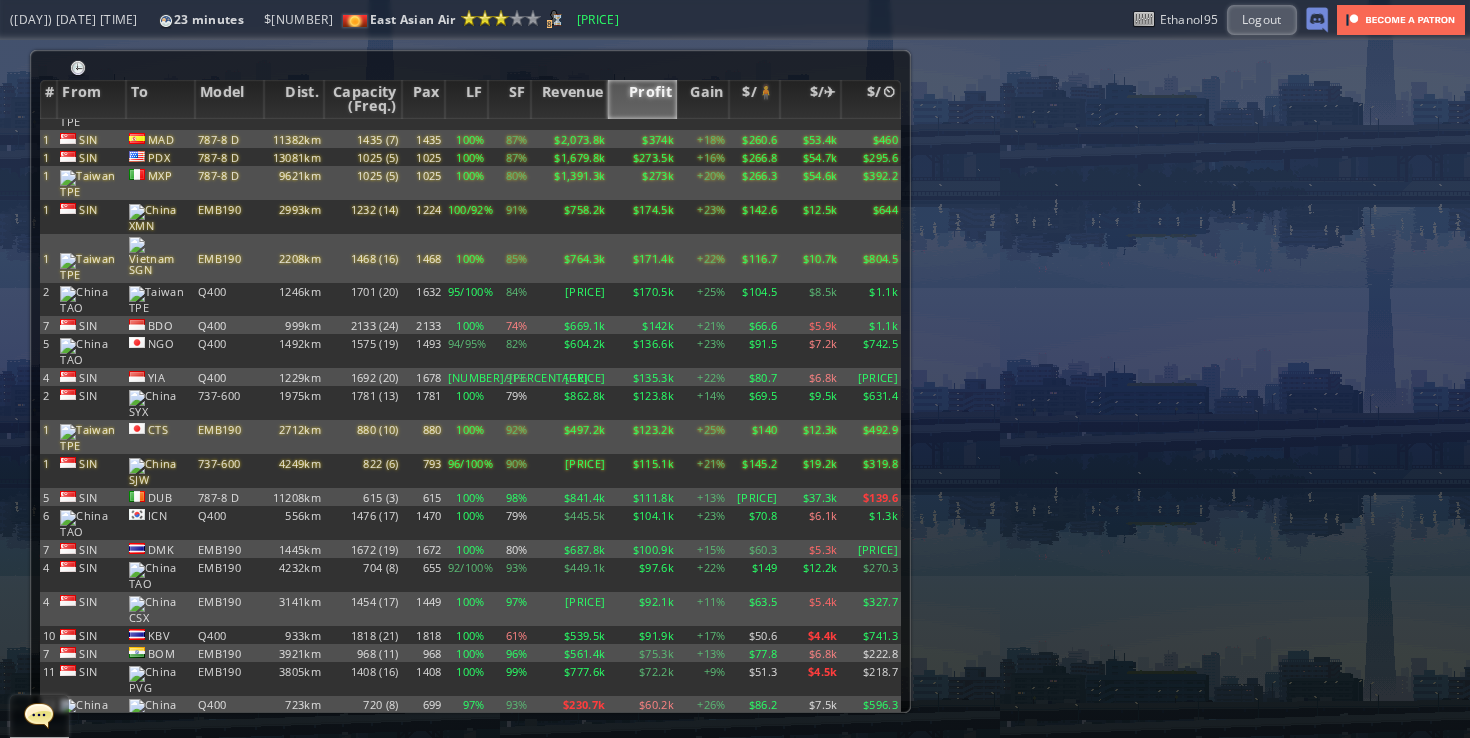 scroll, scrollTop: 0, scrollLeft: 0, axis: both 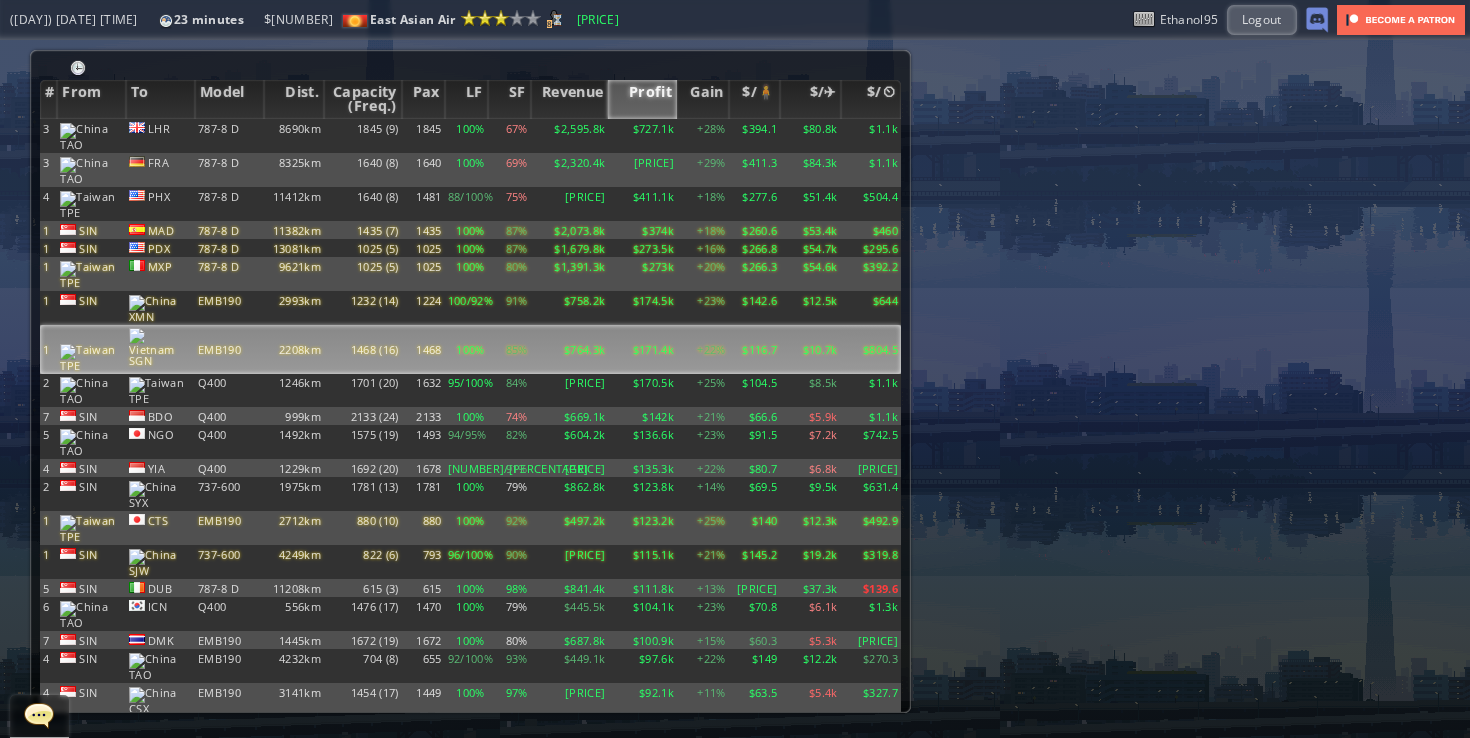 click on "$764.3k" at bounding box center (569, 136) 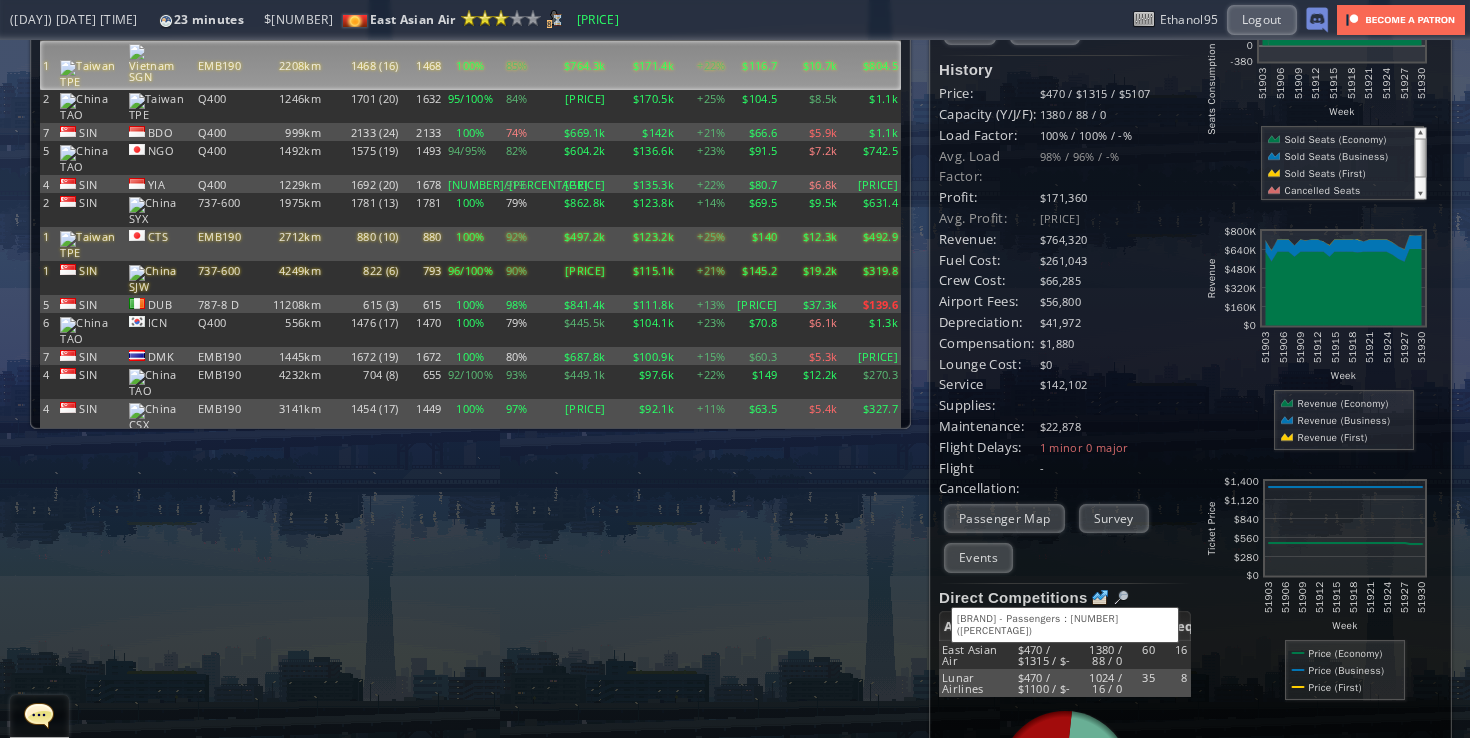 scroll, scrollTop: 139, scrollLeft: 0, axis: vertical 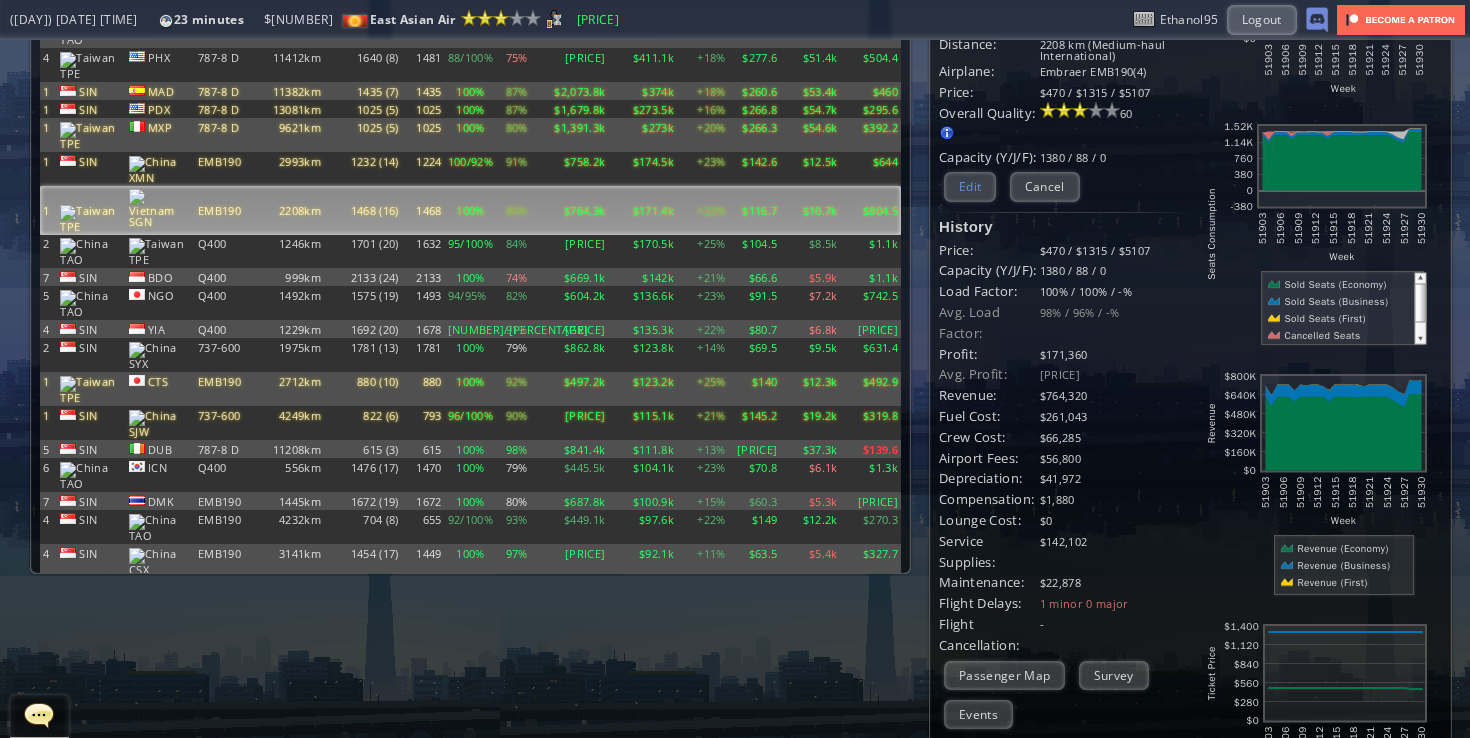 click on "Edit" at bounding box center [970, 186] 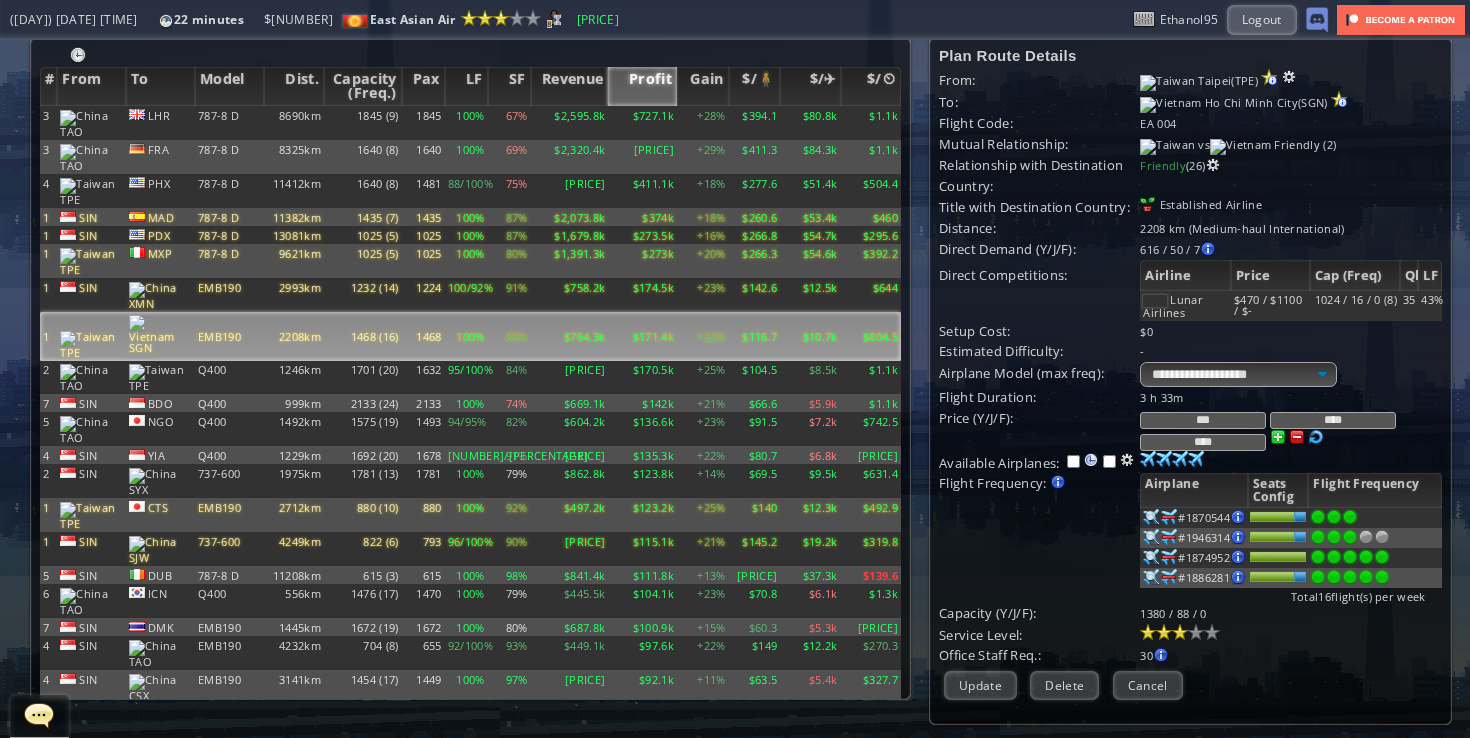 scroll, scrollTop: 0, scrollLeft: 0, axis: both 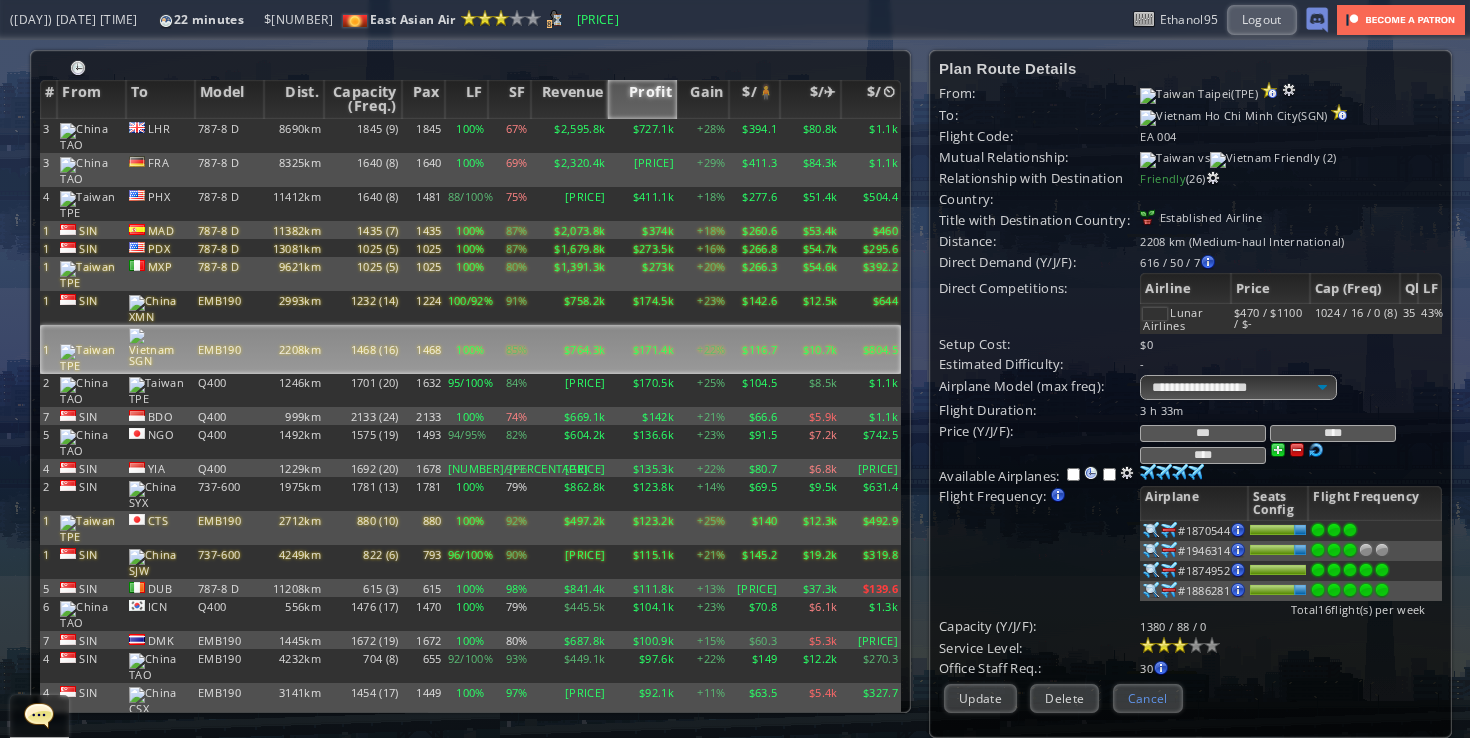 click on "Cancel" at bounding box center (1148, 698) 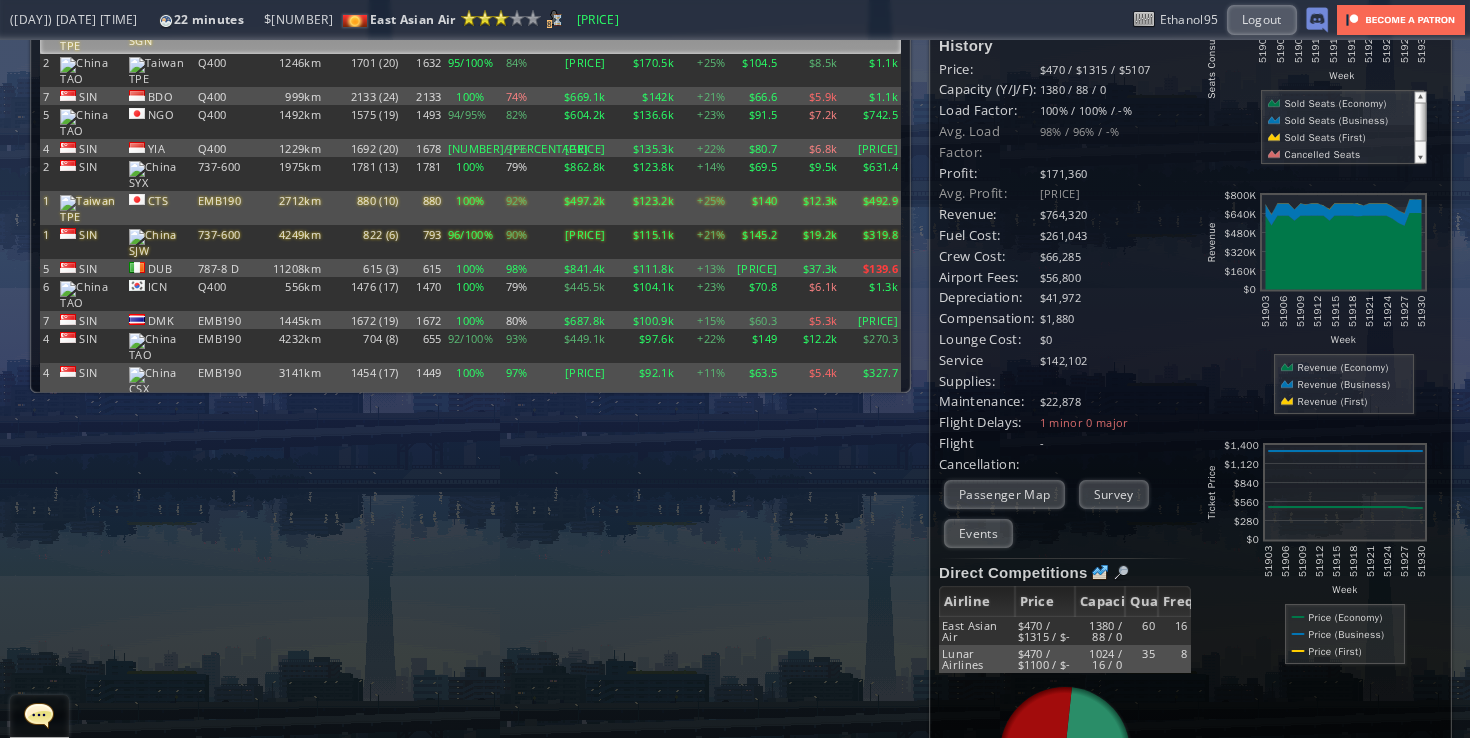 scroll, scrollTop: 433, scrollLeft: 0, axis: vertical 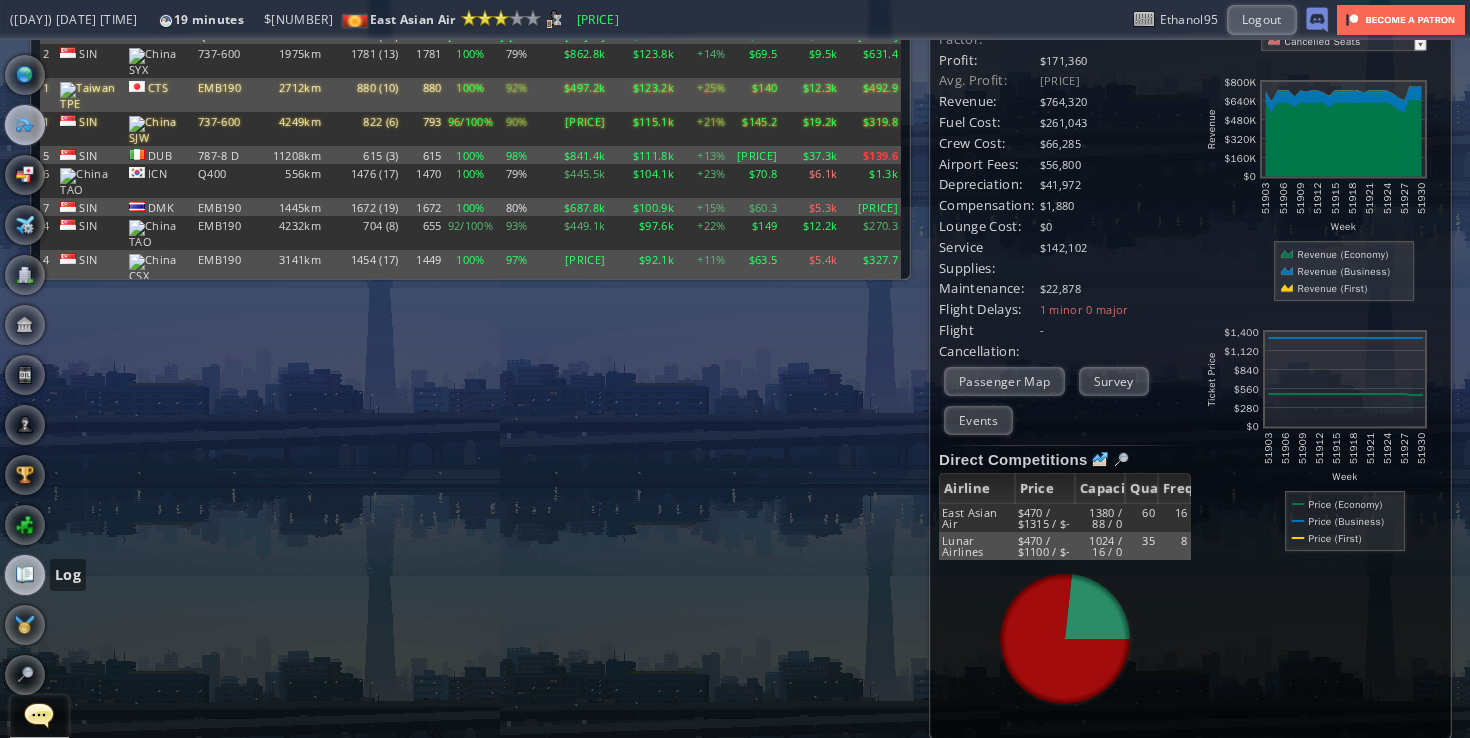 click at bounding box center [25, 575] 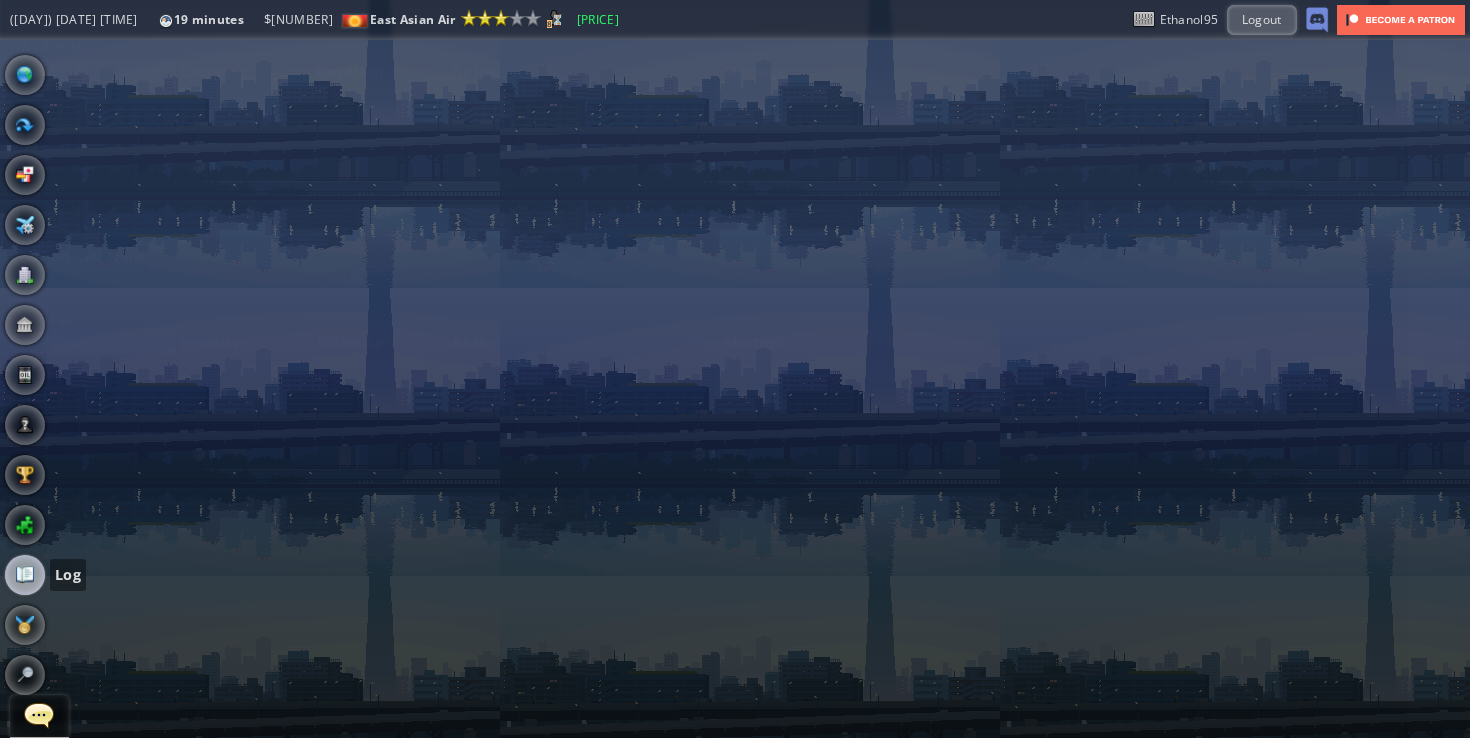 scroll, scrollTop: 22, scrollLeft: 0, axis: vertical 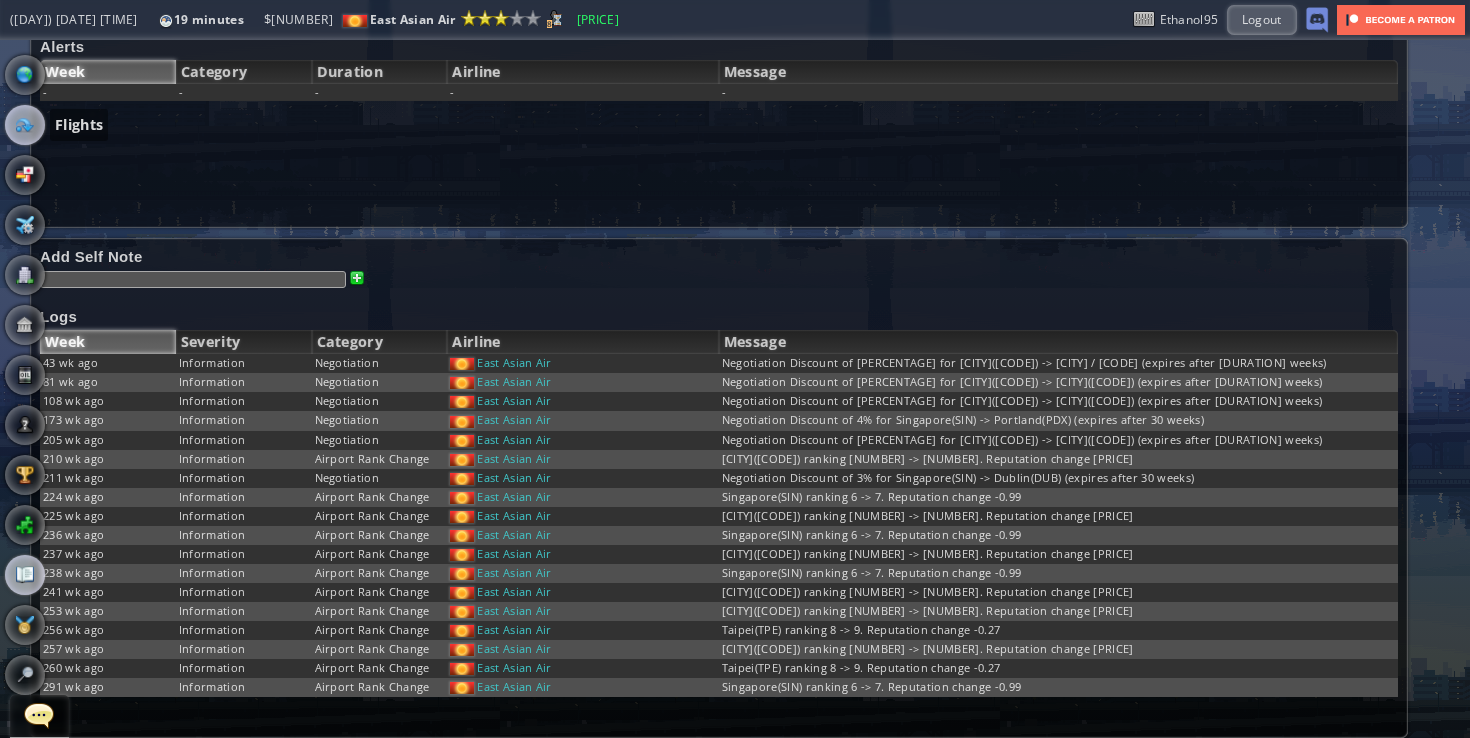 click at bounding box center [25, 125] 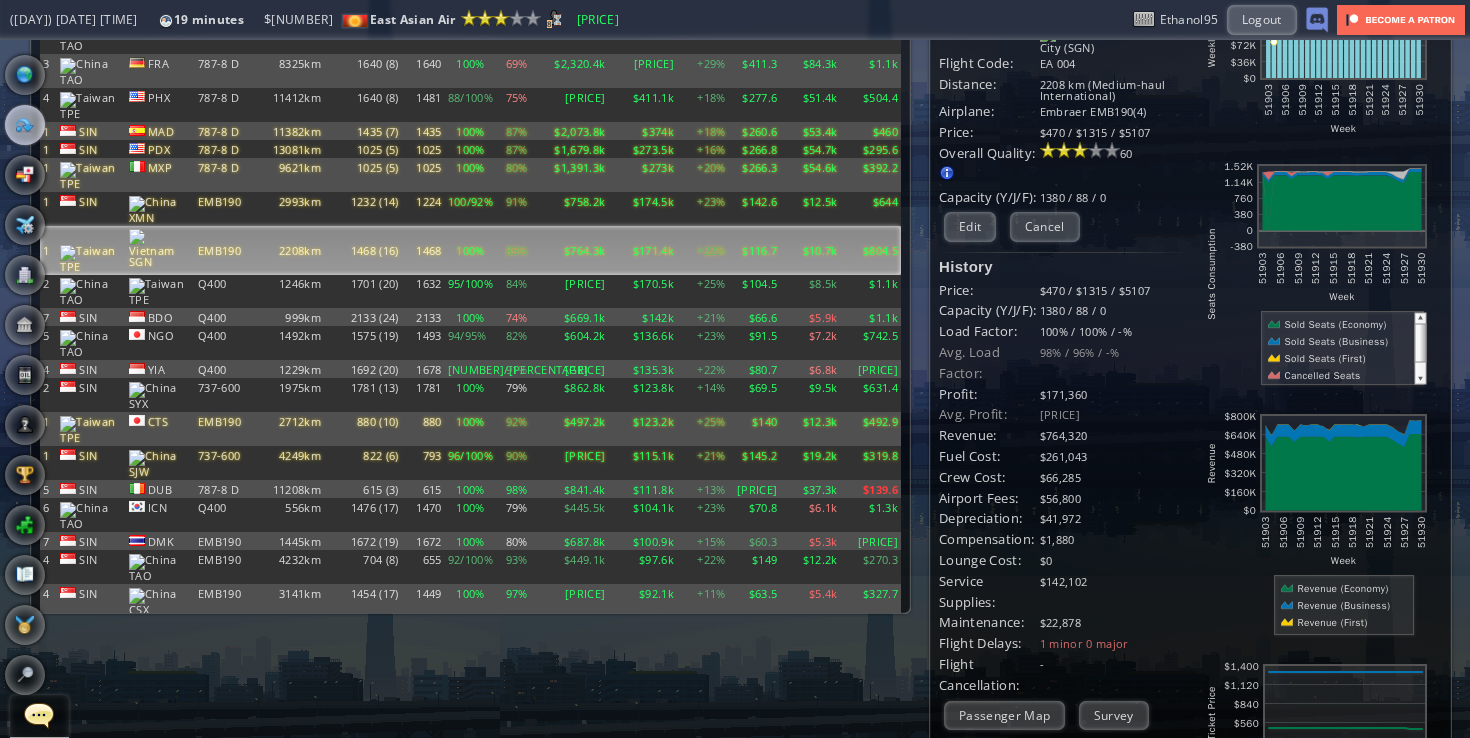 scroll, scrollTop: 0, scrollLeft: 0, axis: both 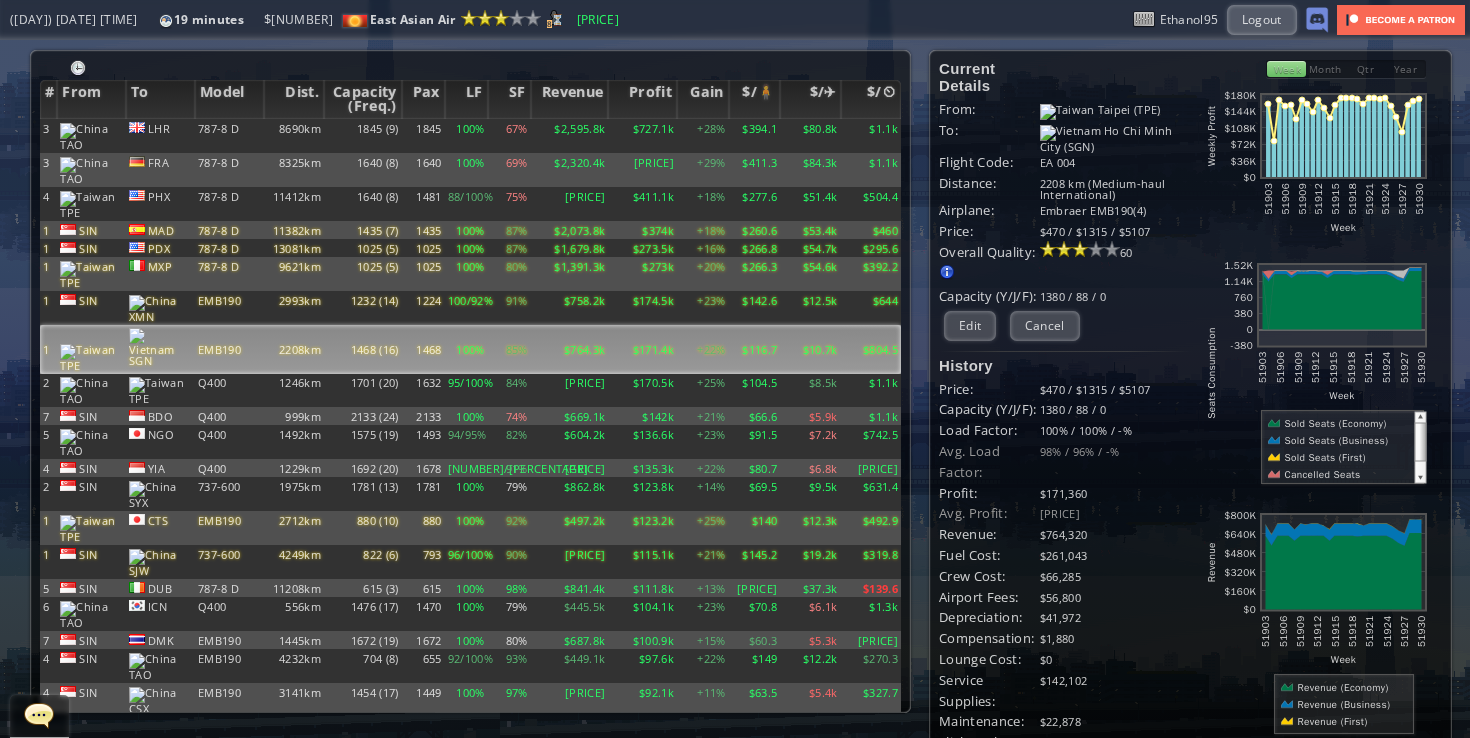 click on "$171.4k" at bounding box center [642, 349] 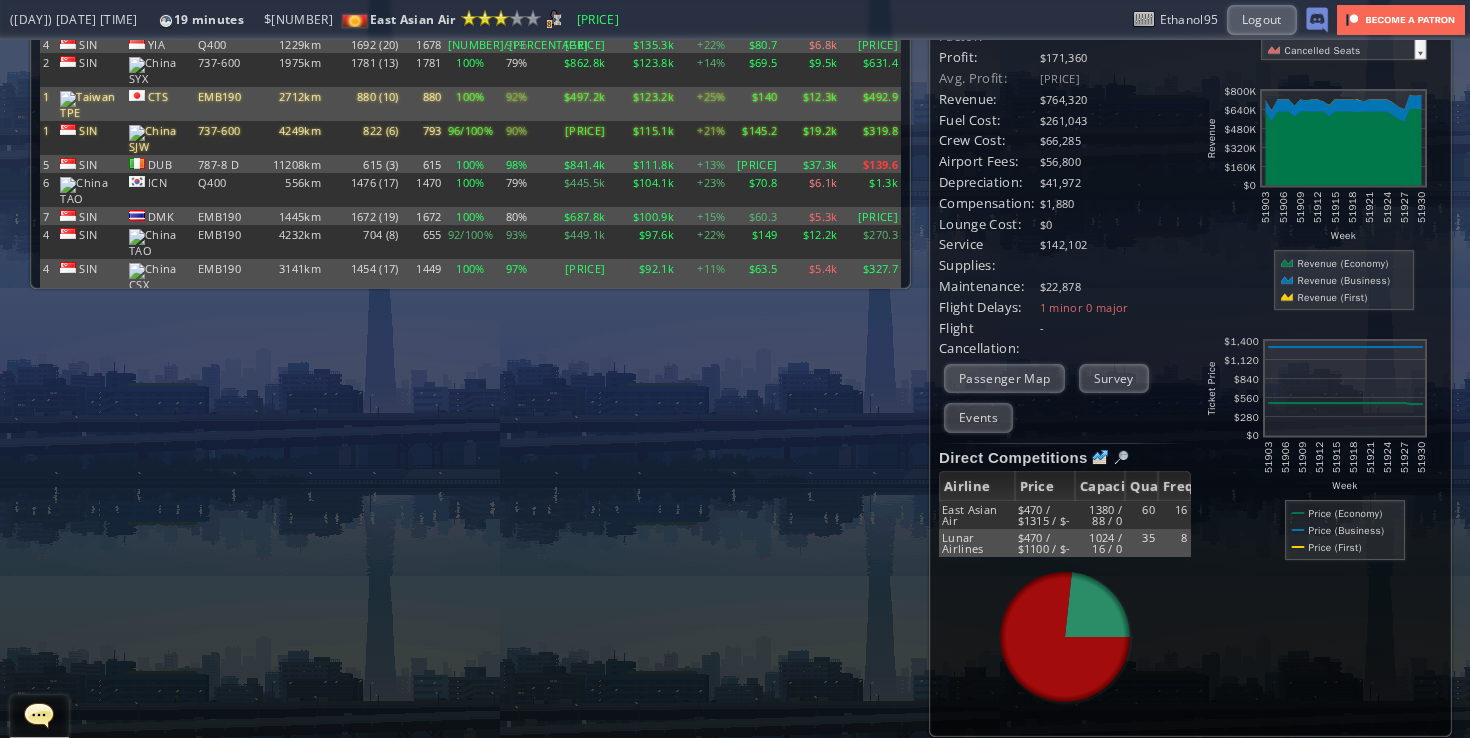 scroll, scrollTop: 0, scrollLeft: 0, axis: both 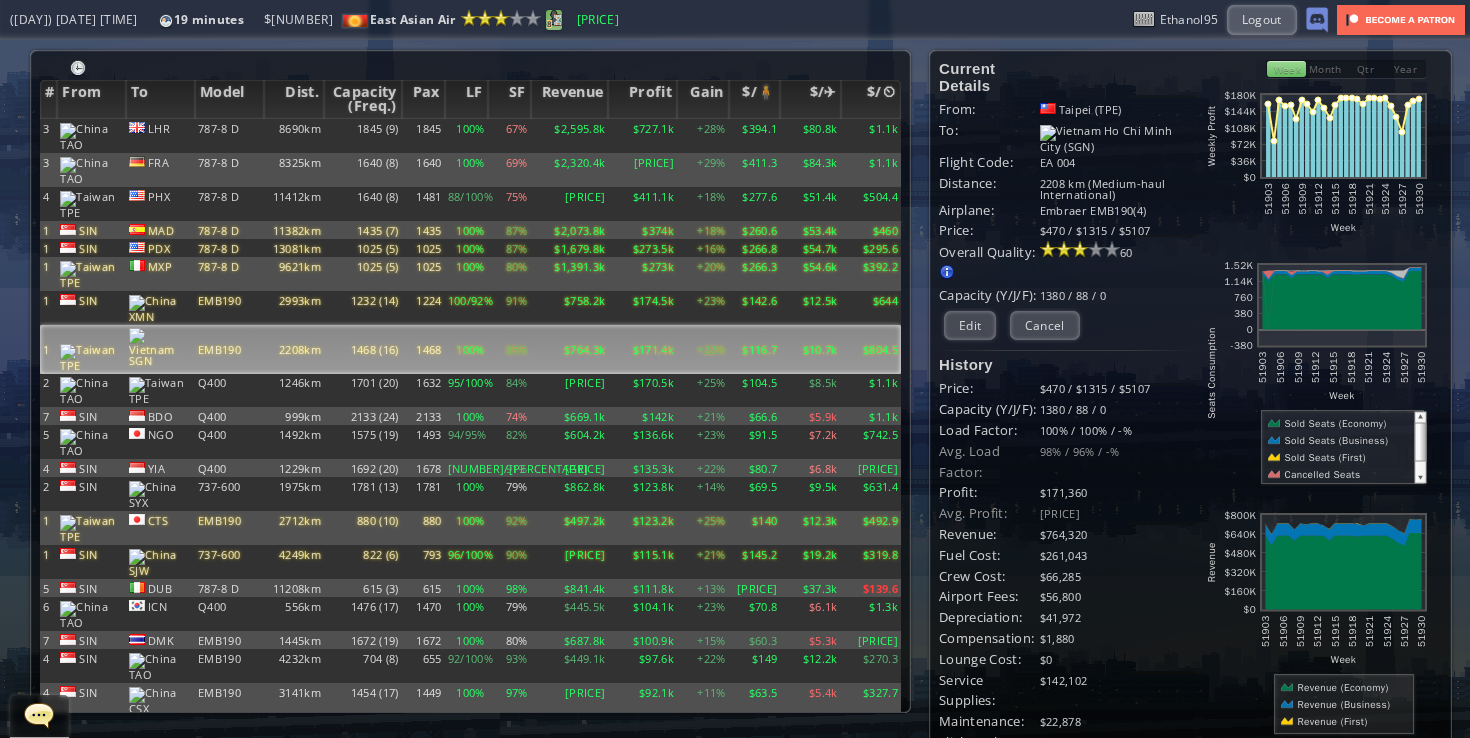 click at bounding box center [554, 18] 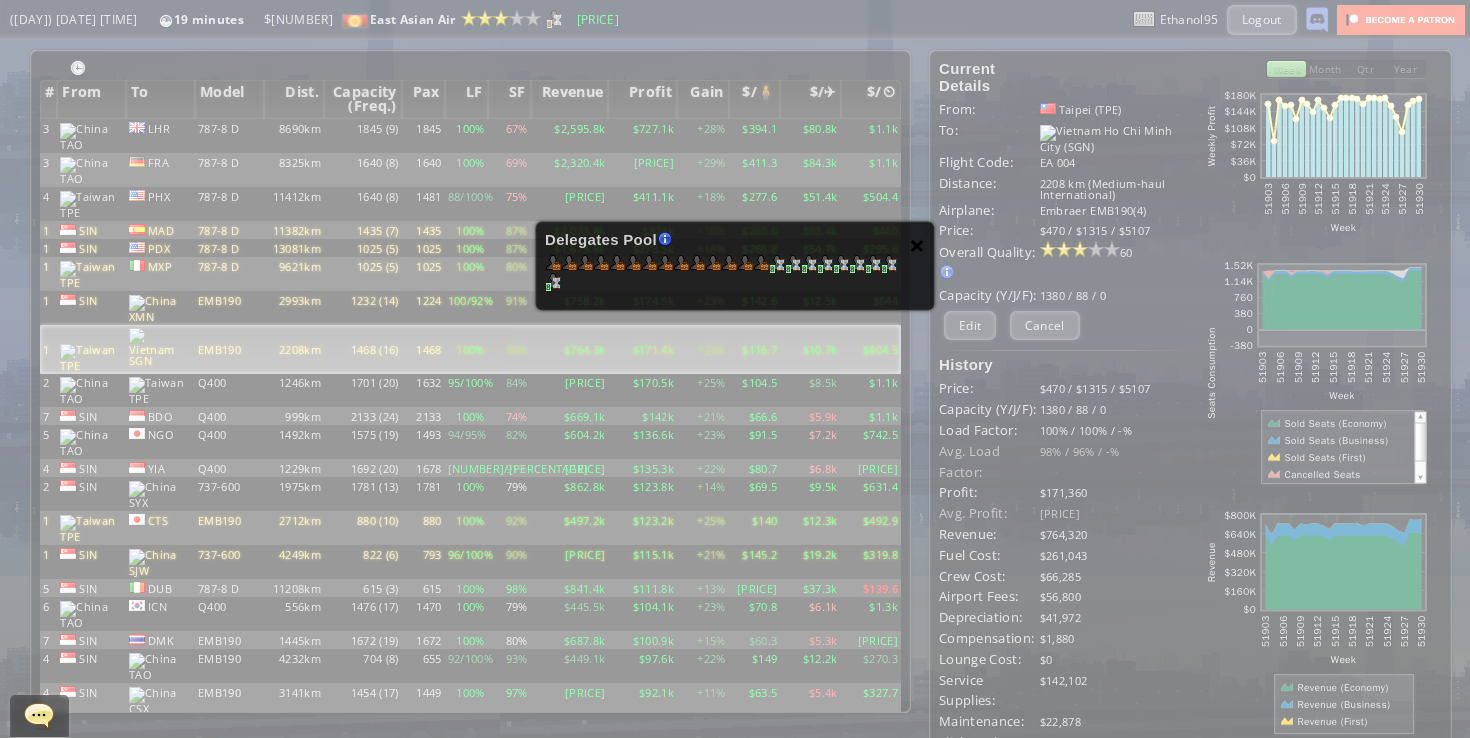 click on "×" at bounding box center (917, 245) 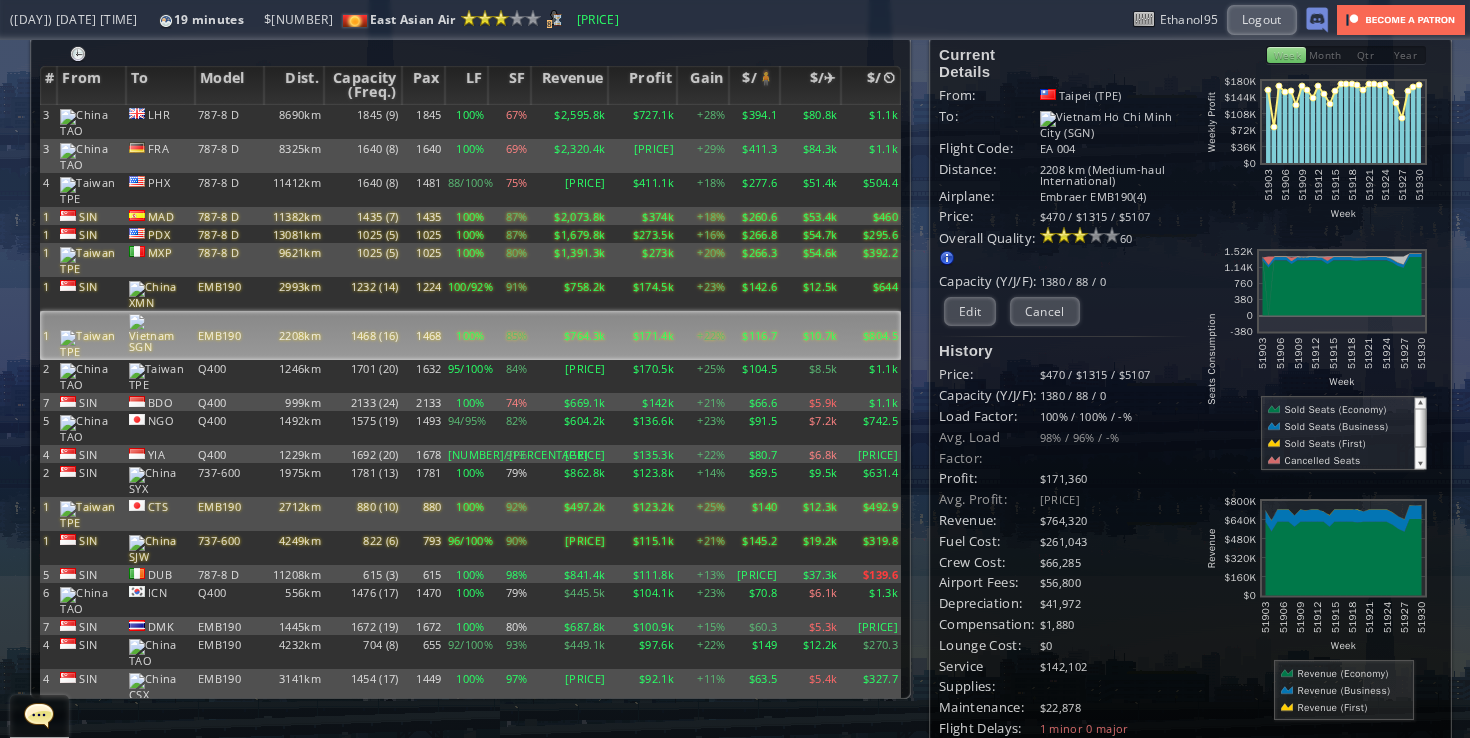 scroll, scrollTop: 16, scrollLeft: 0, axis: vertical 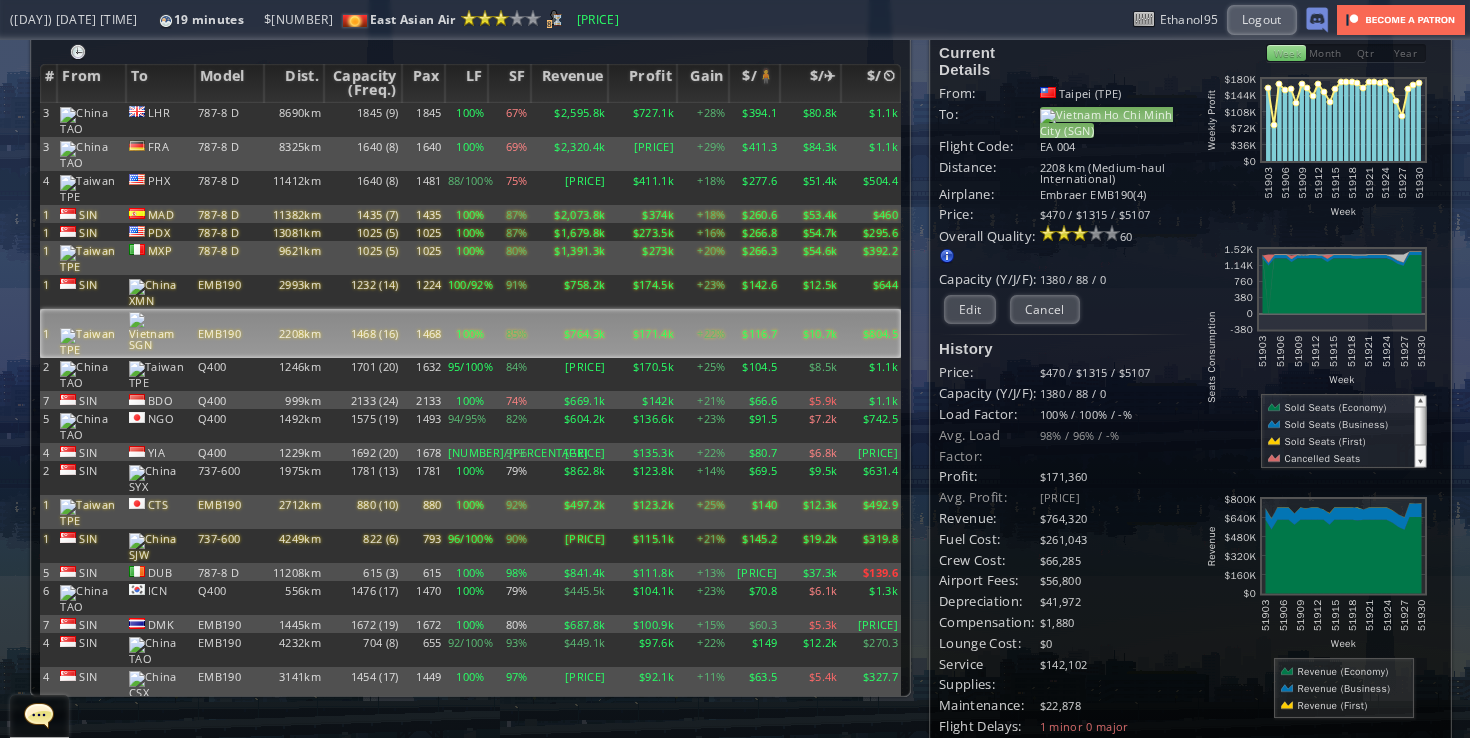 click on "Ho Chi Minh City (SGN)" at bounding box center (1106, 122) 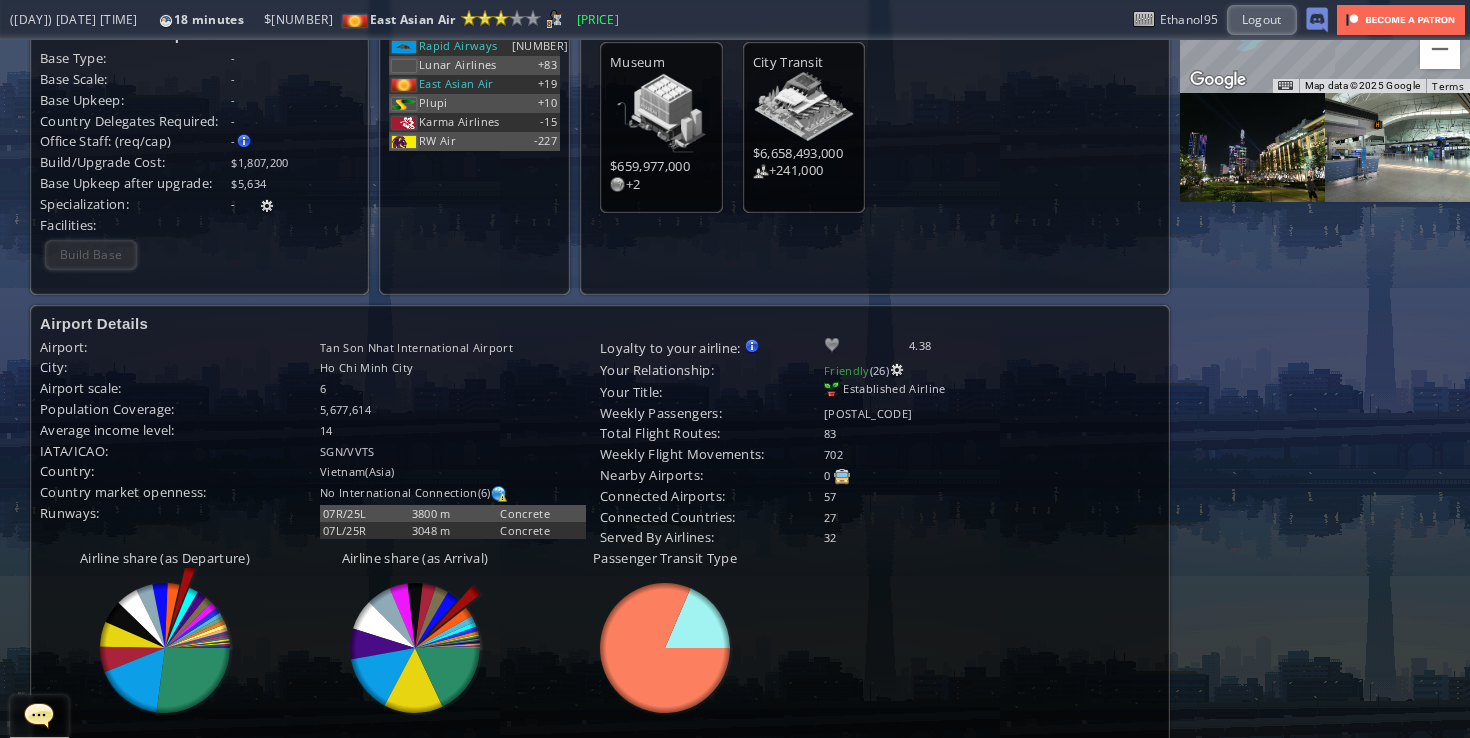 scroll, scrollTop: 617, scrollLeft: 0, axis: vertical 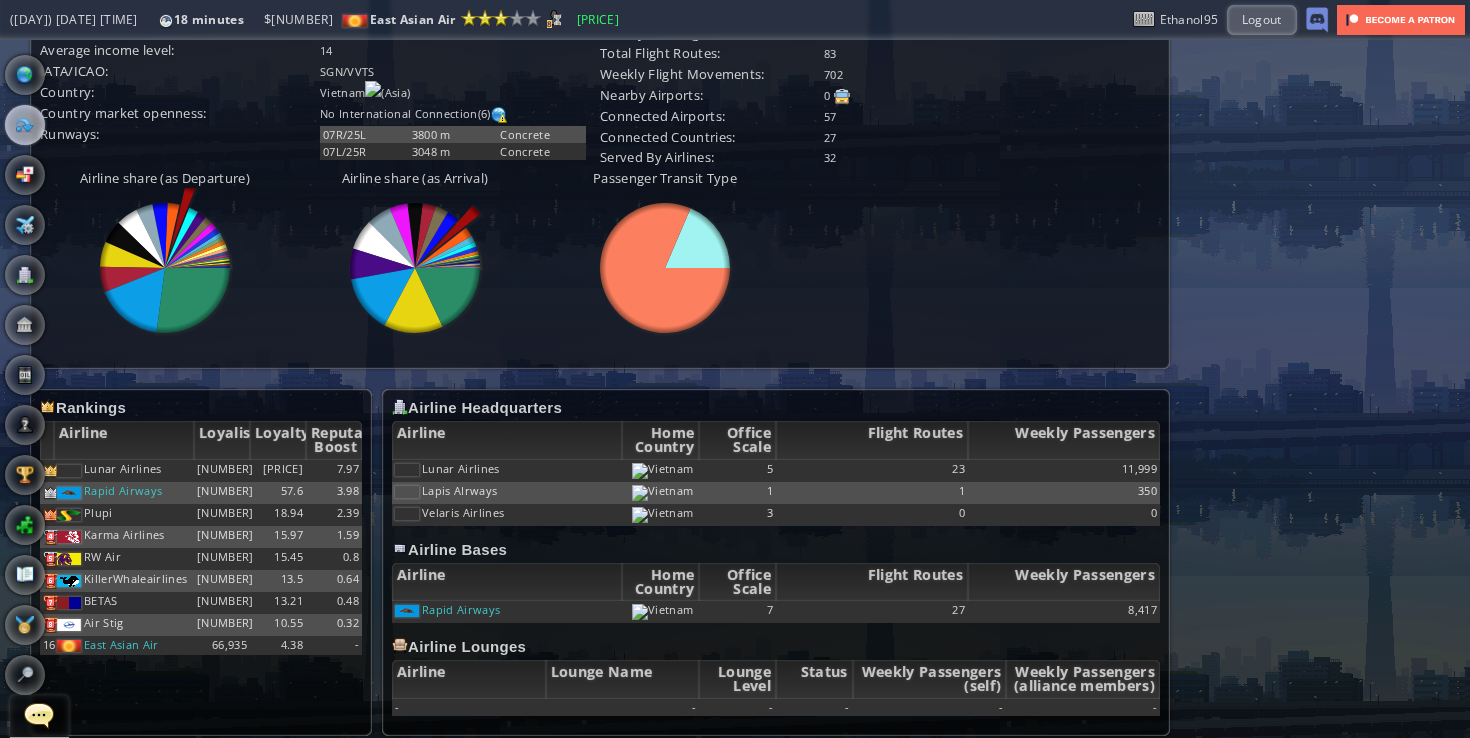 click at bounding box center (25, 125) 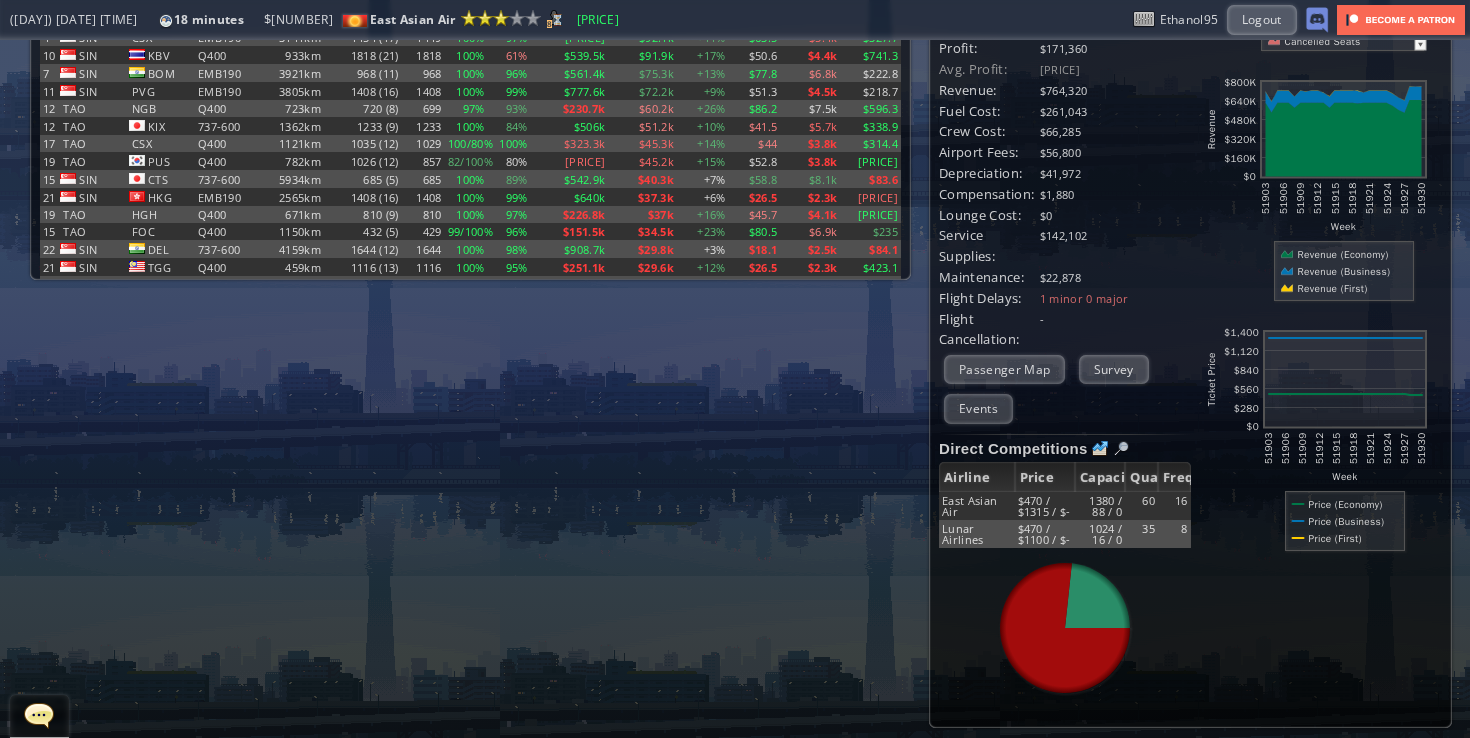 scroll, scrollTop: 0, scrollLeft: 0, axis: both 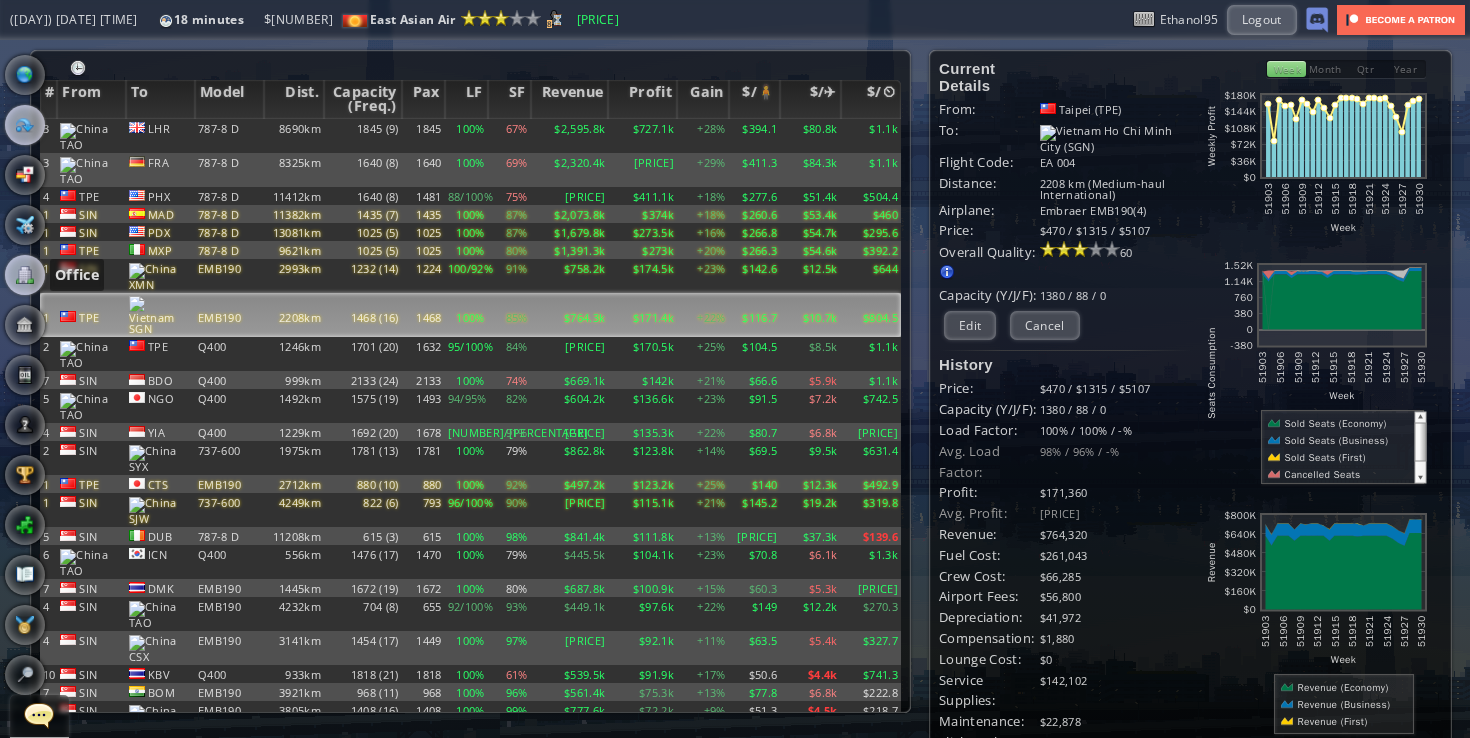 click at bounding box center [25, 275] 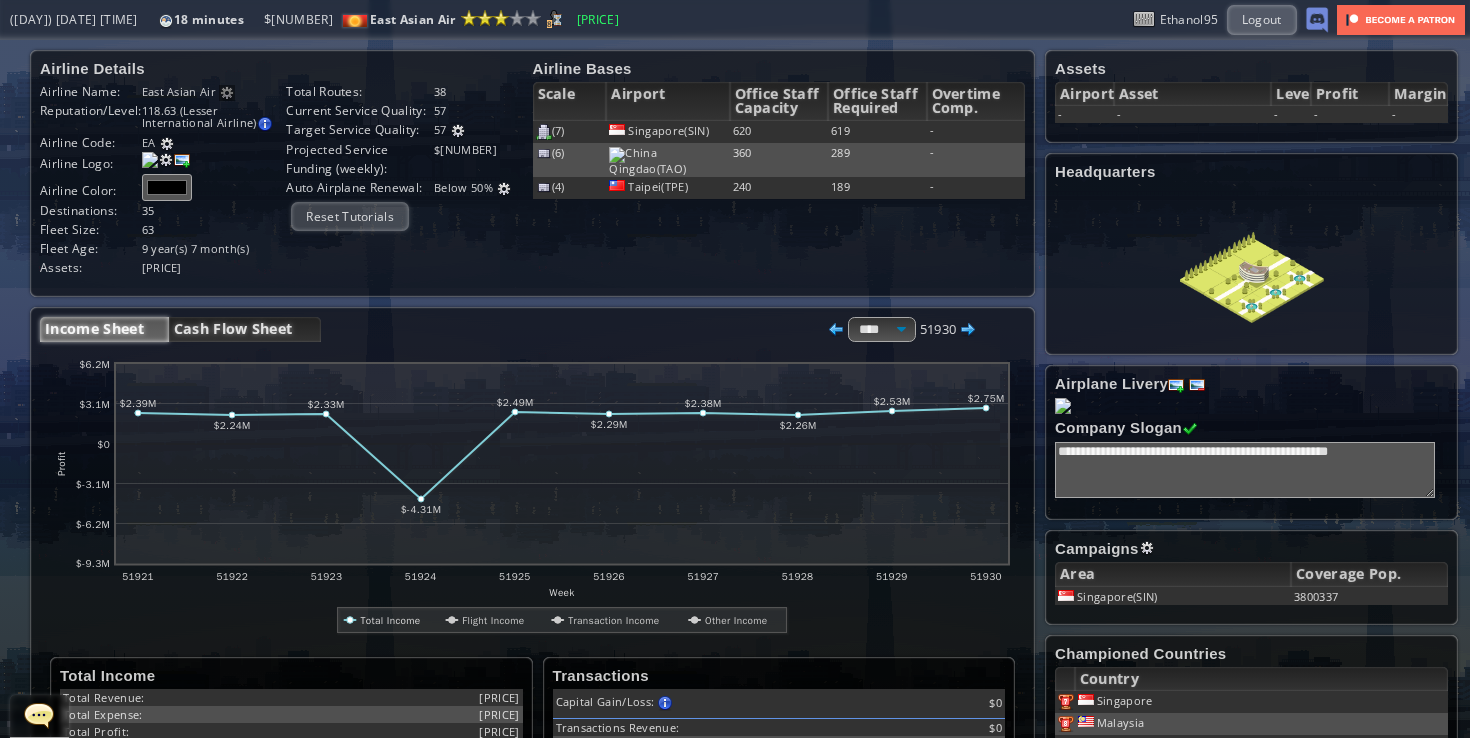 click on "Cash Flow Sheet" at bounding box center (245, 329) 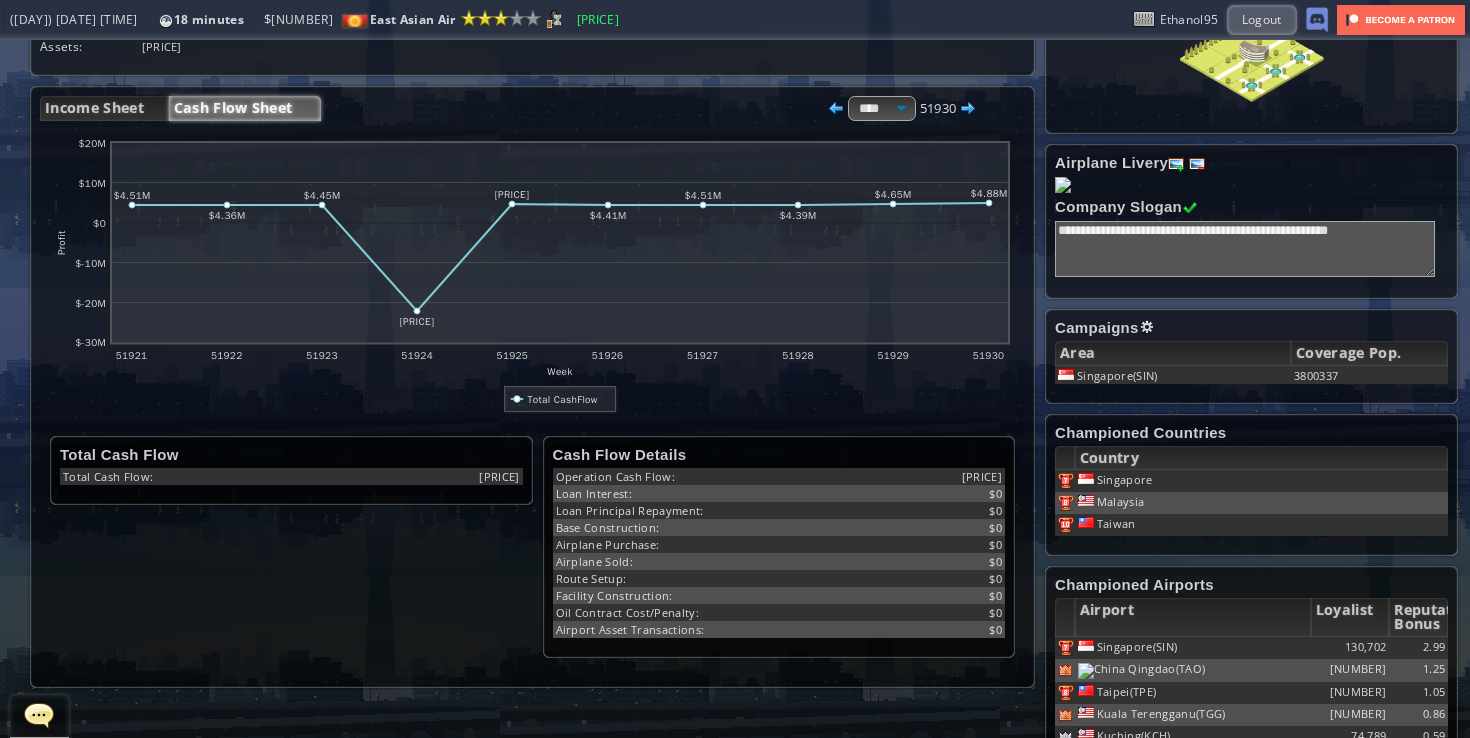 scroll, scrollTop: 0, scrollLeft: 0, axis: both 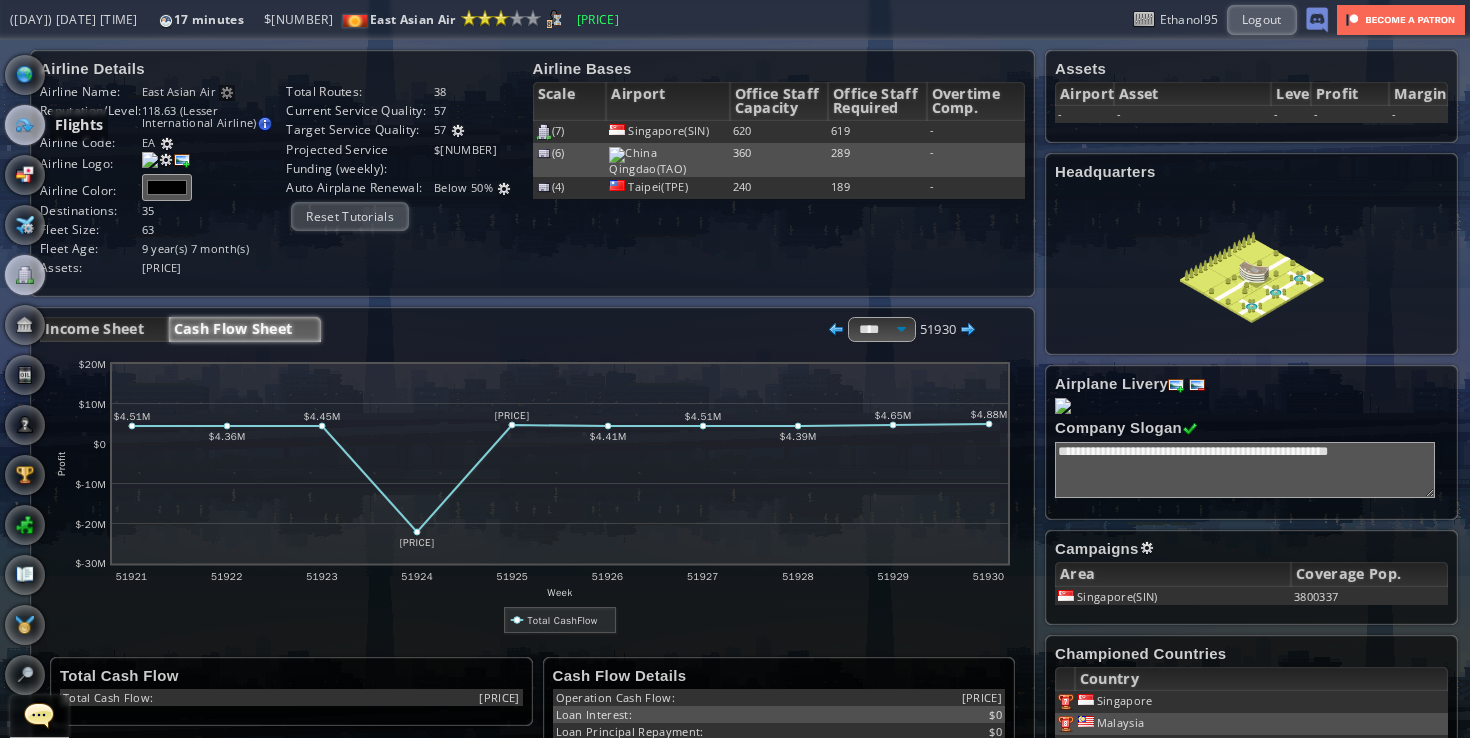 click at bounding box center (25, 125) 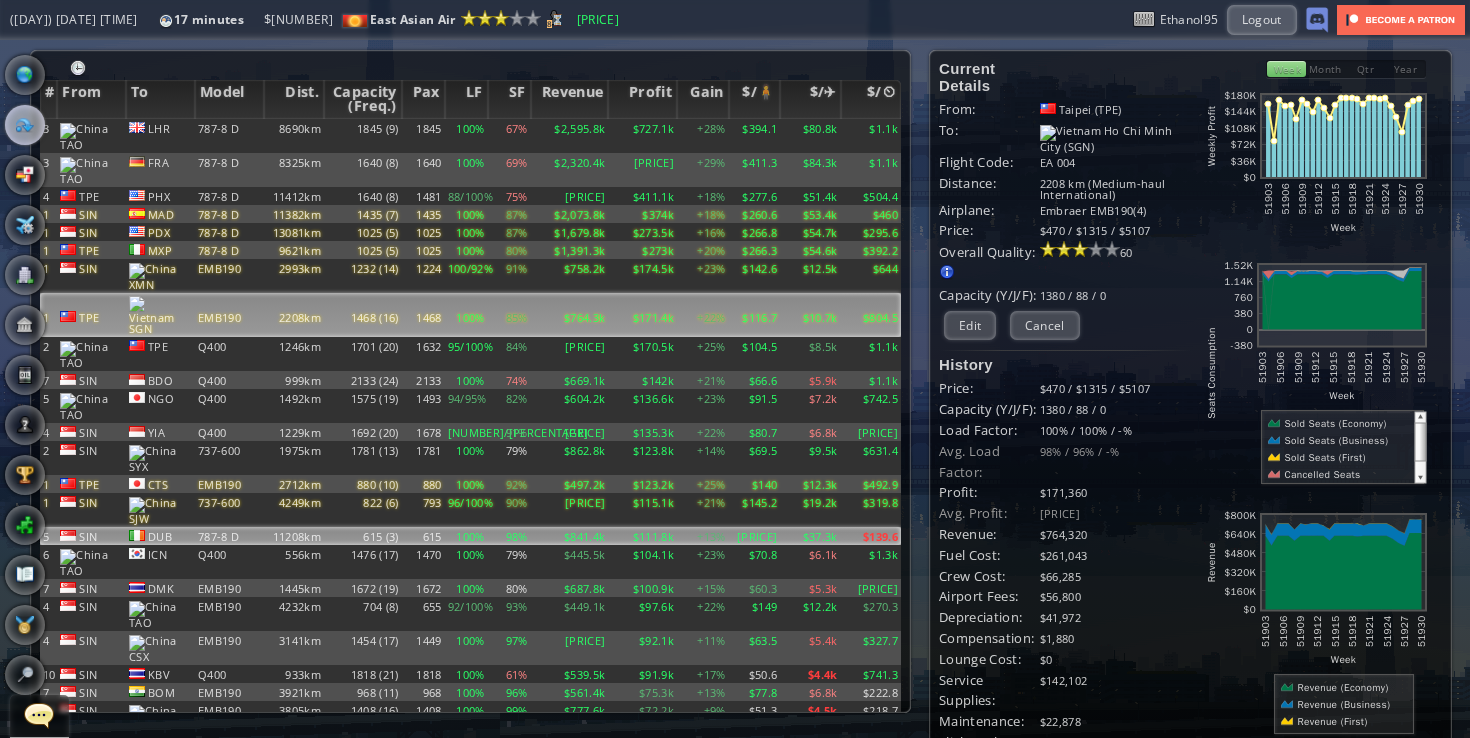 scroll, scrollTop: 91, scrollLeft: 0, axis: vertical 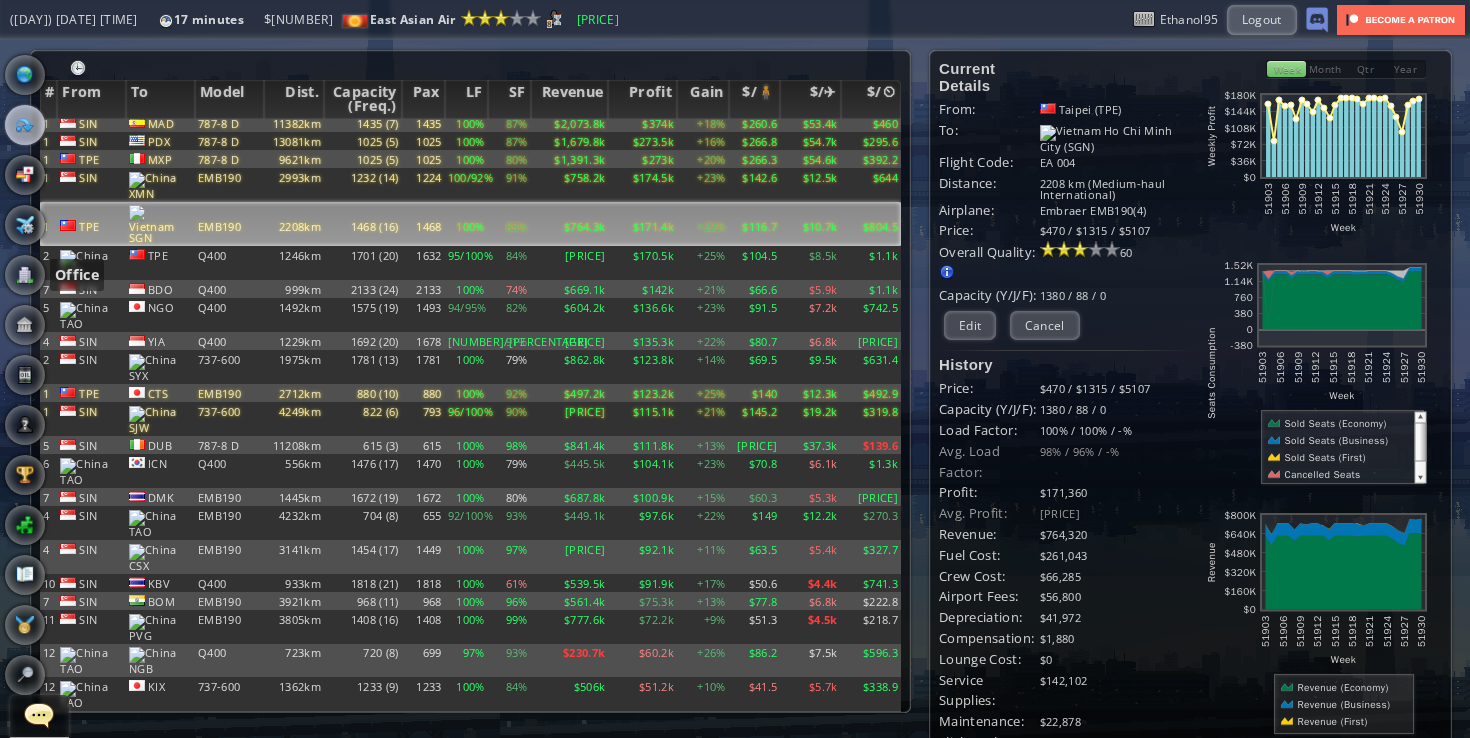 click on "Office" at bounding box center [52, 275] 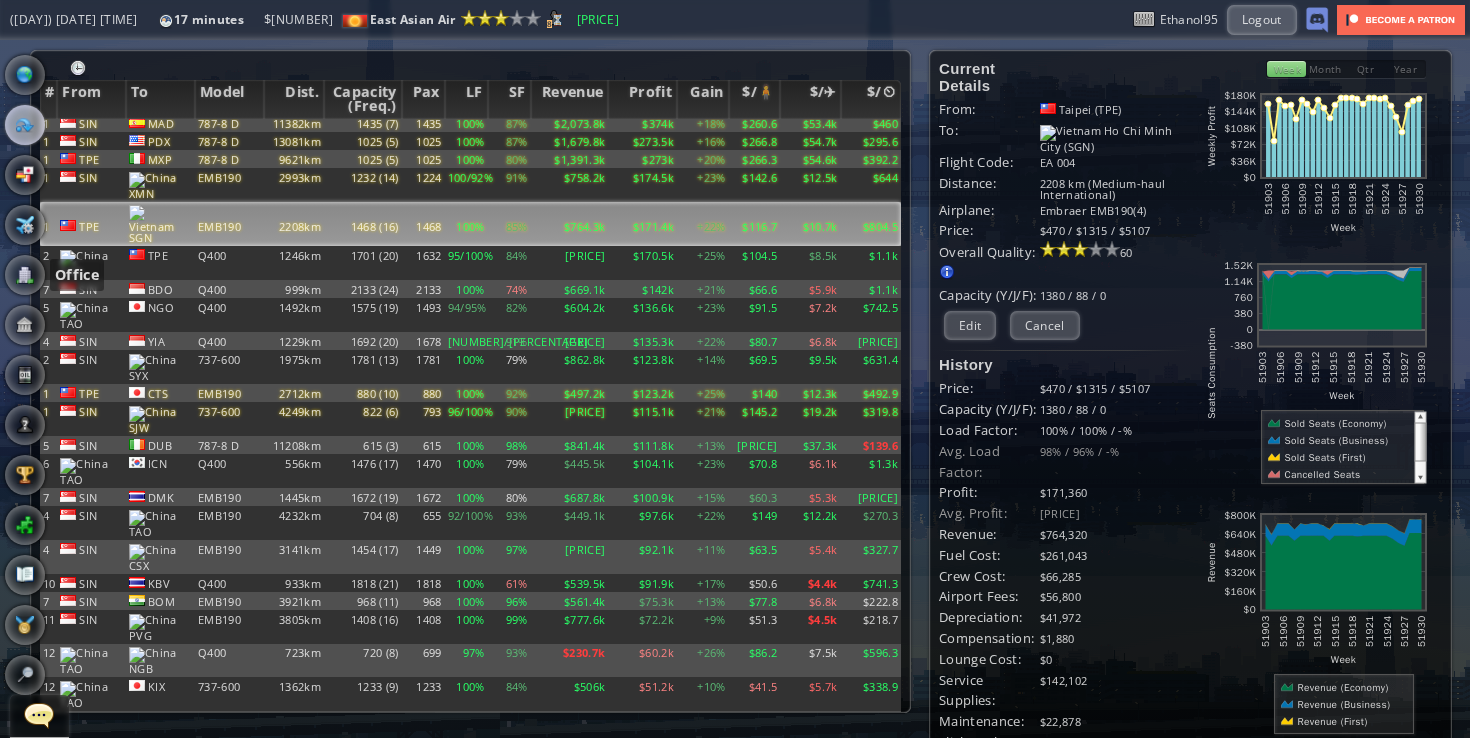 click on "Office" at bounding box center [52, 275] 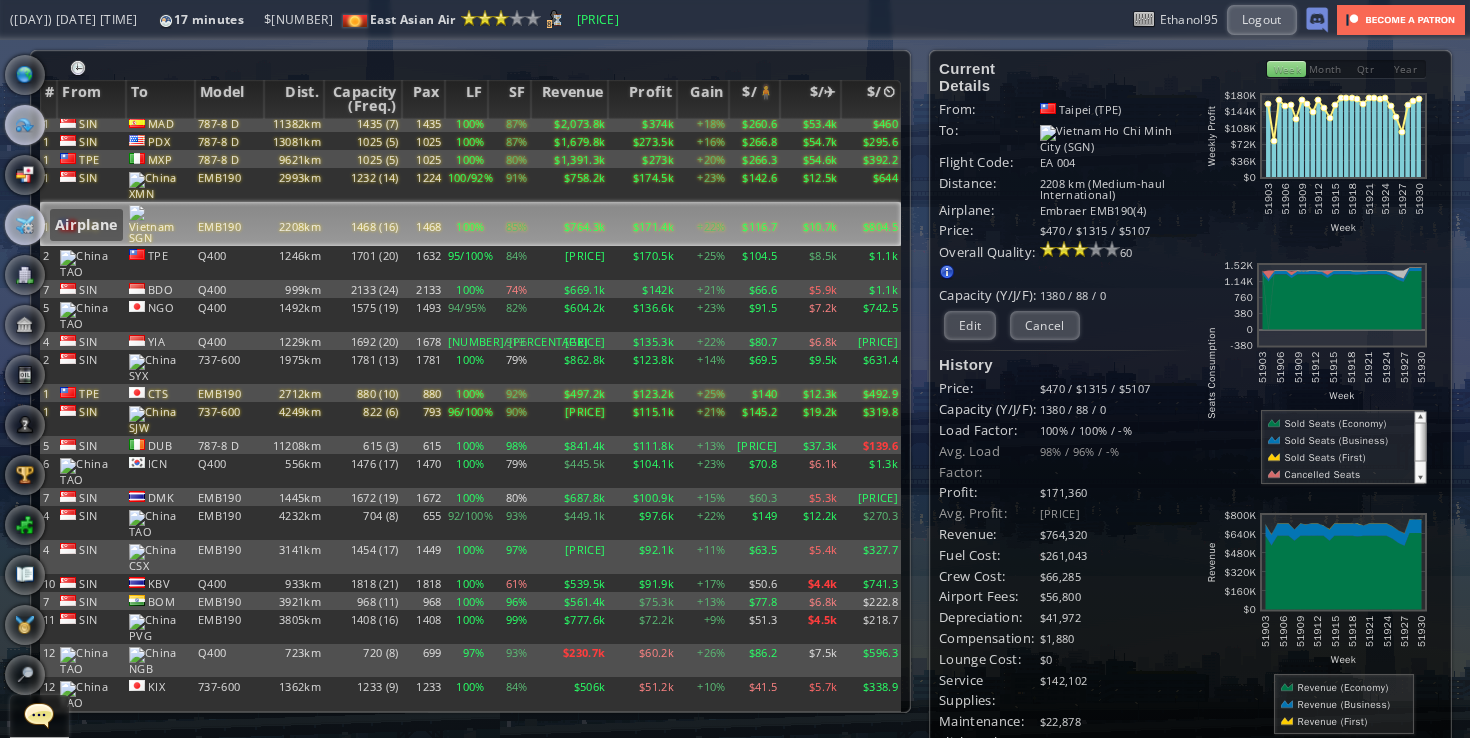 click at bounding box center [25, 225] 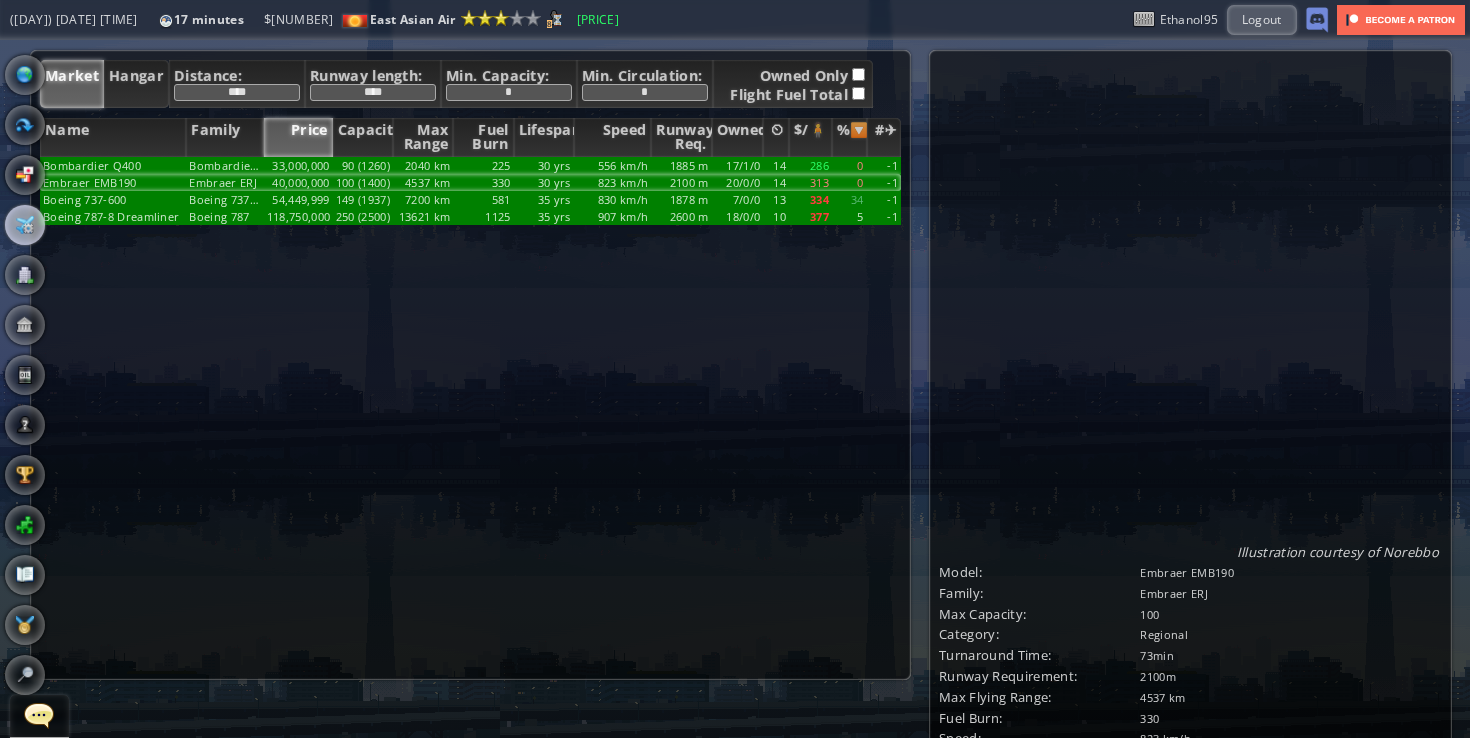 click on "Hangar" at bounding box center (136, 84) 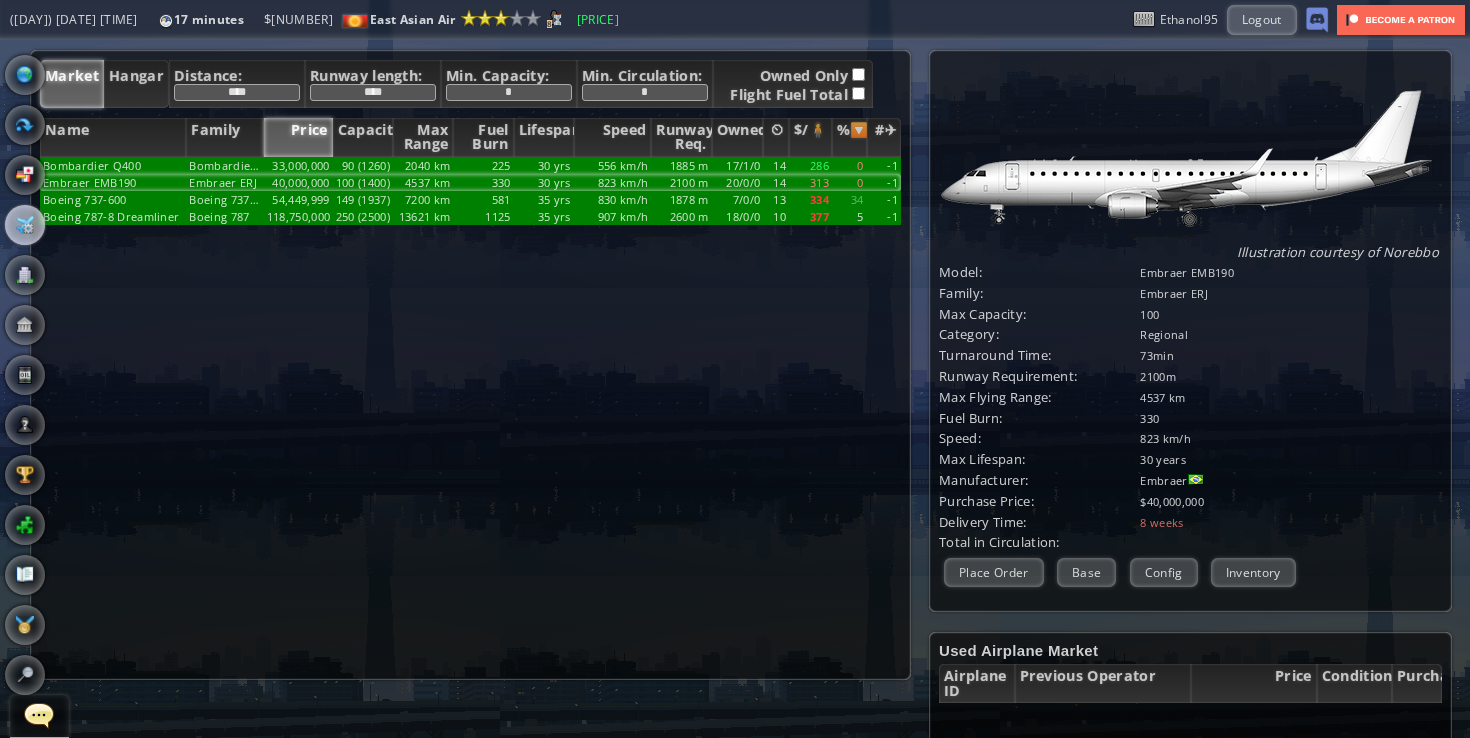 click on "Hangar" at bounding box center (136, 84) 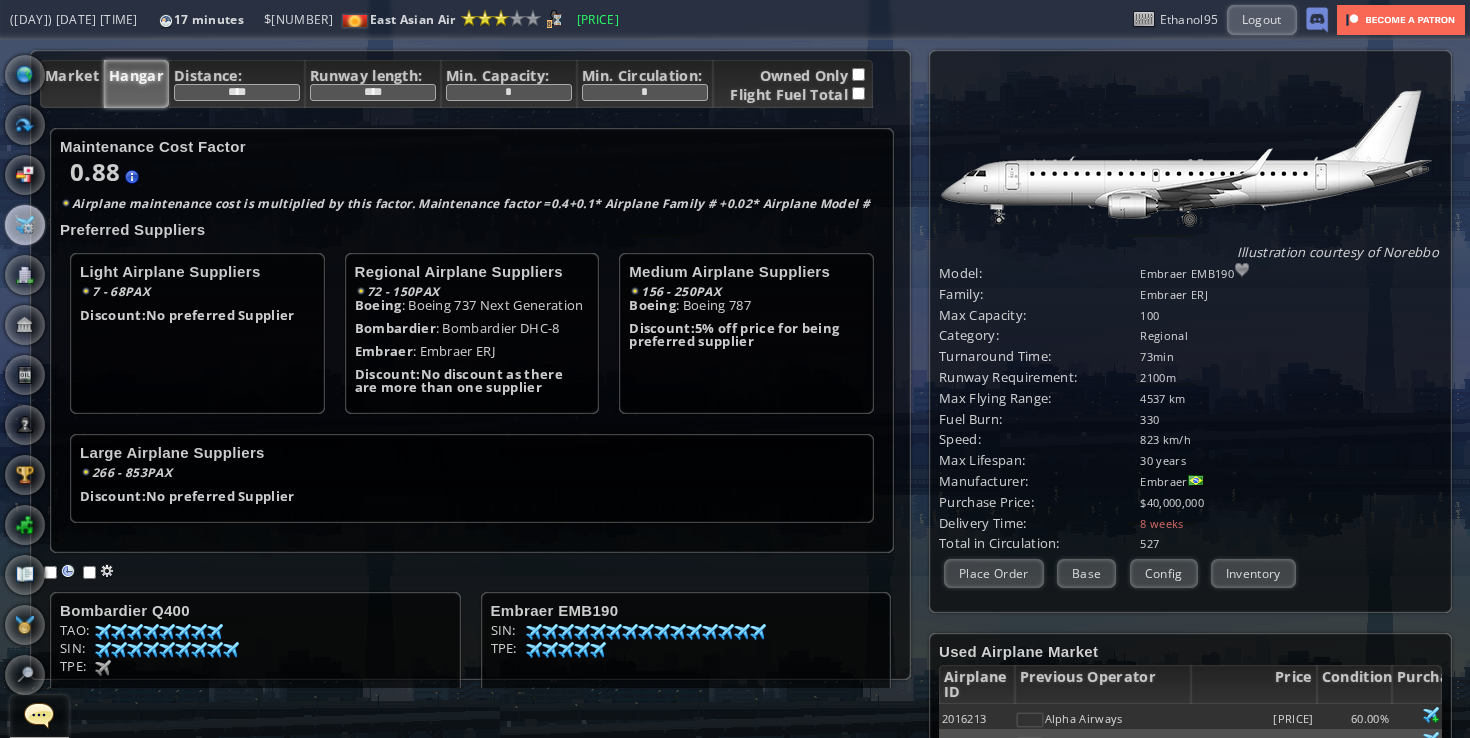 scroll, scrollTop: 188, scrollLeft: 0, axis: vertical 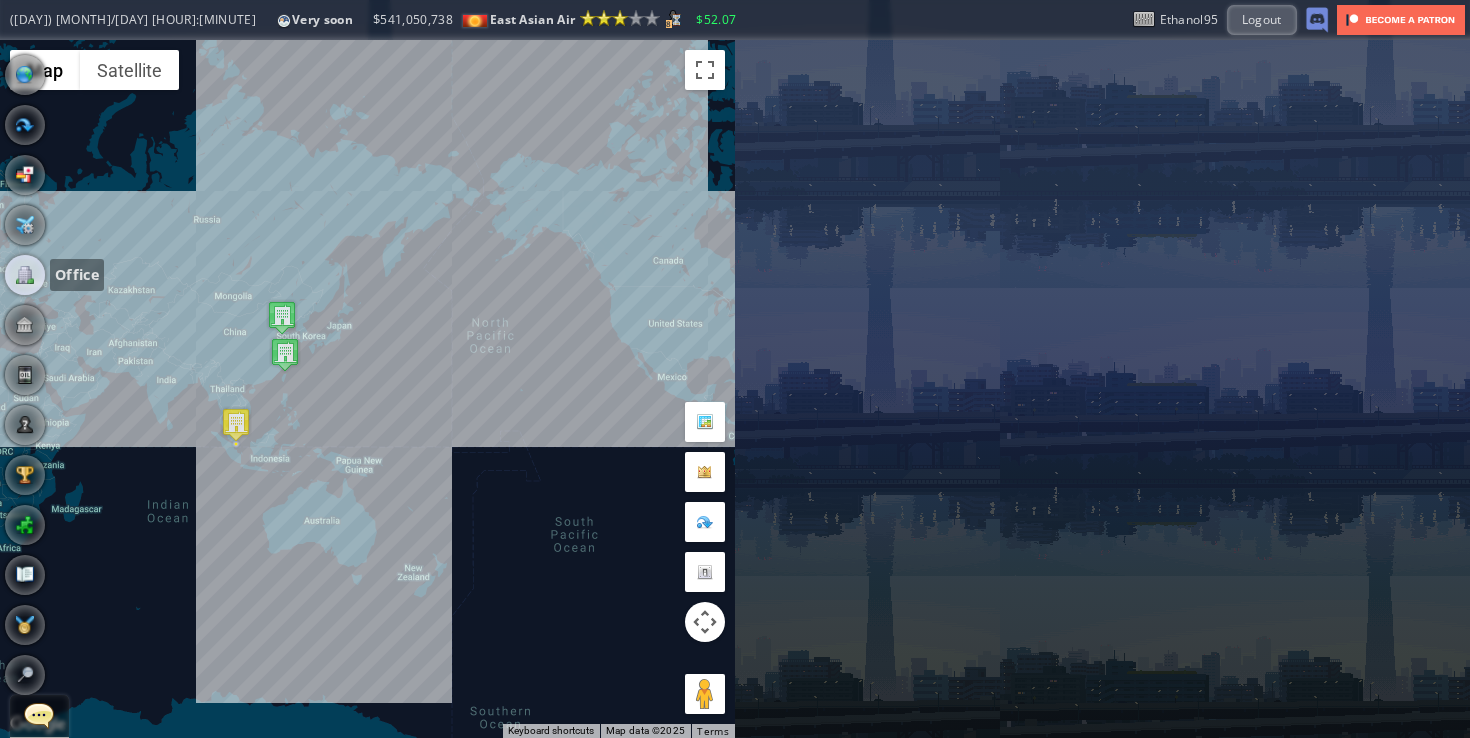 click at bounding box center (25, 275) 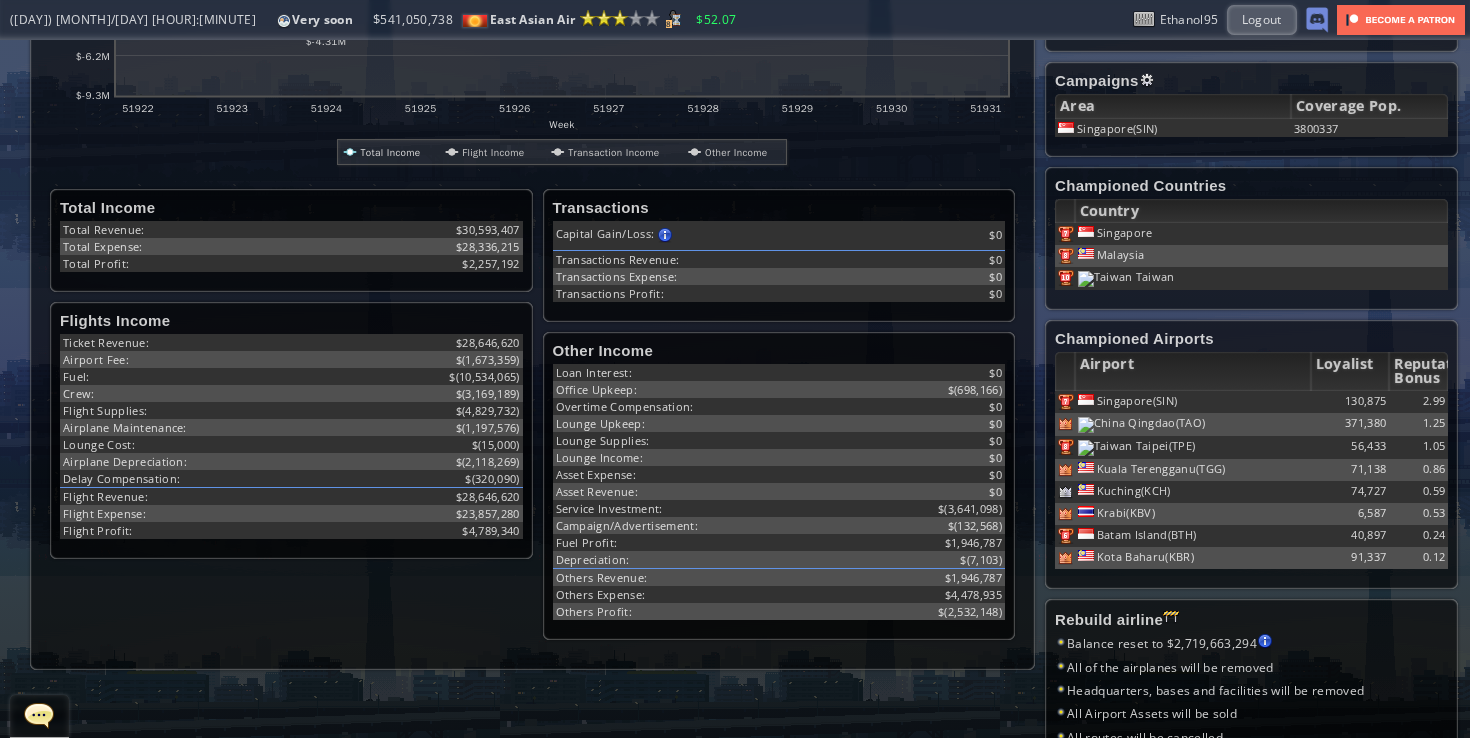 scroll, scrollTop: 558, scrollLeft: 0, axis: vertical 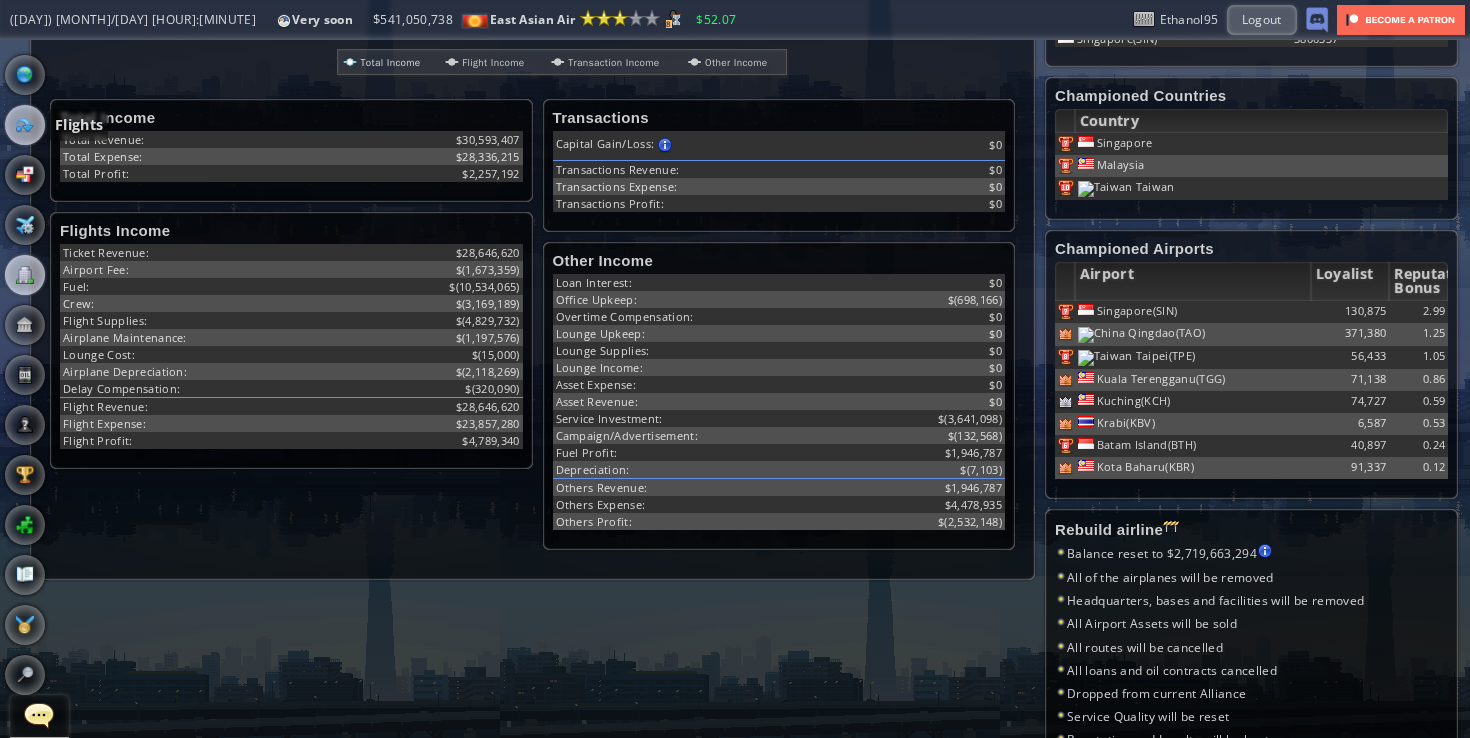 click at bounding box center [25, 125] 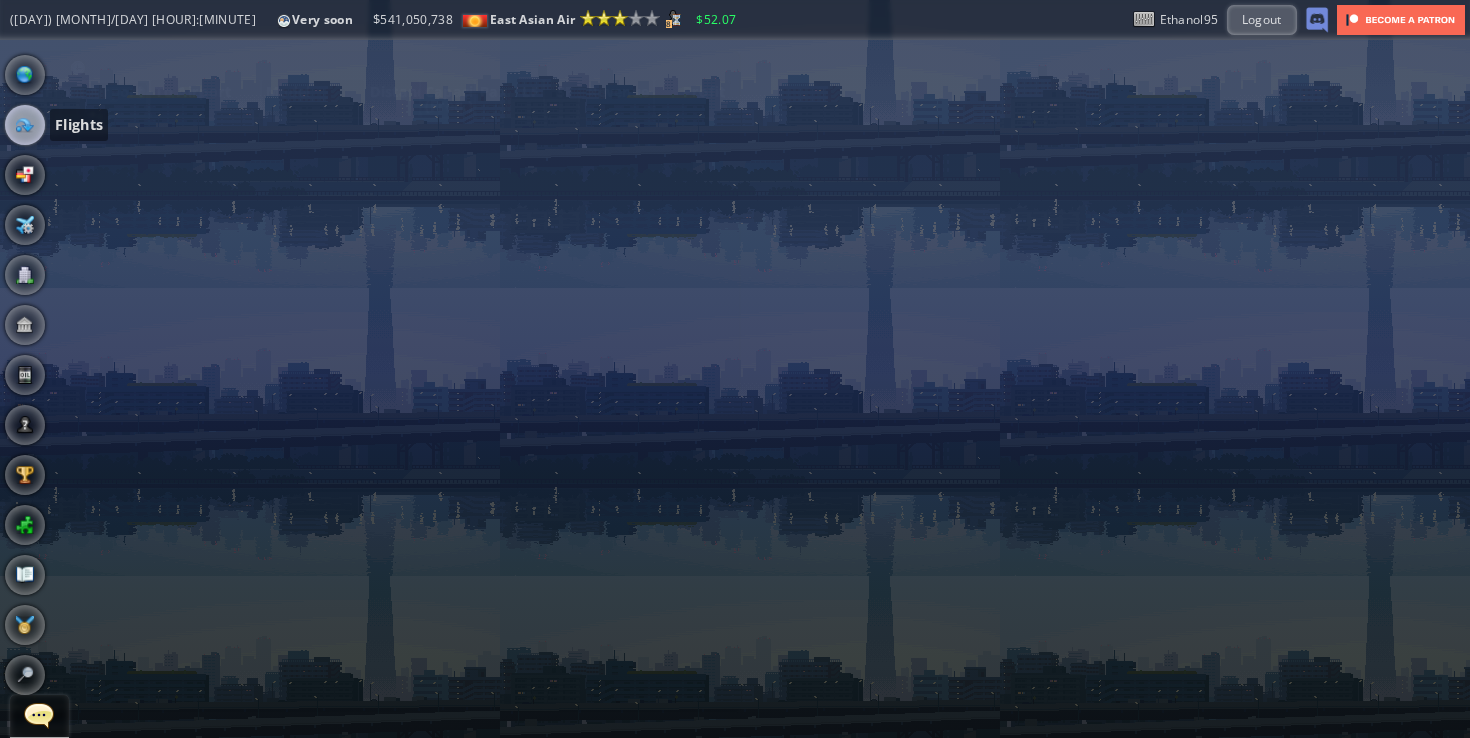 scroll, scrollTop: 0, scrollLeft: 0, axis: both 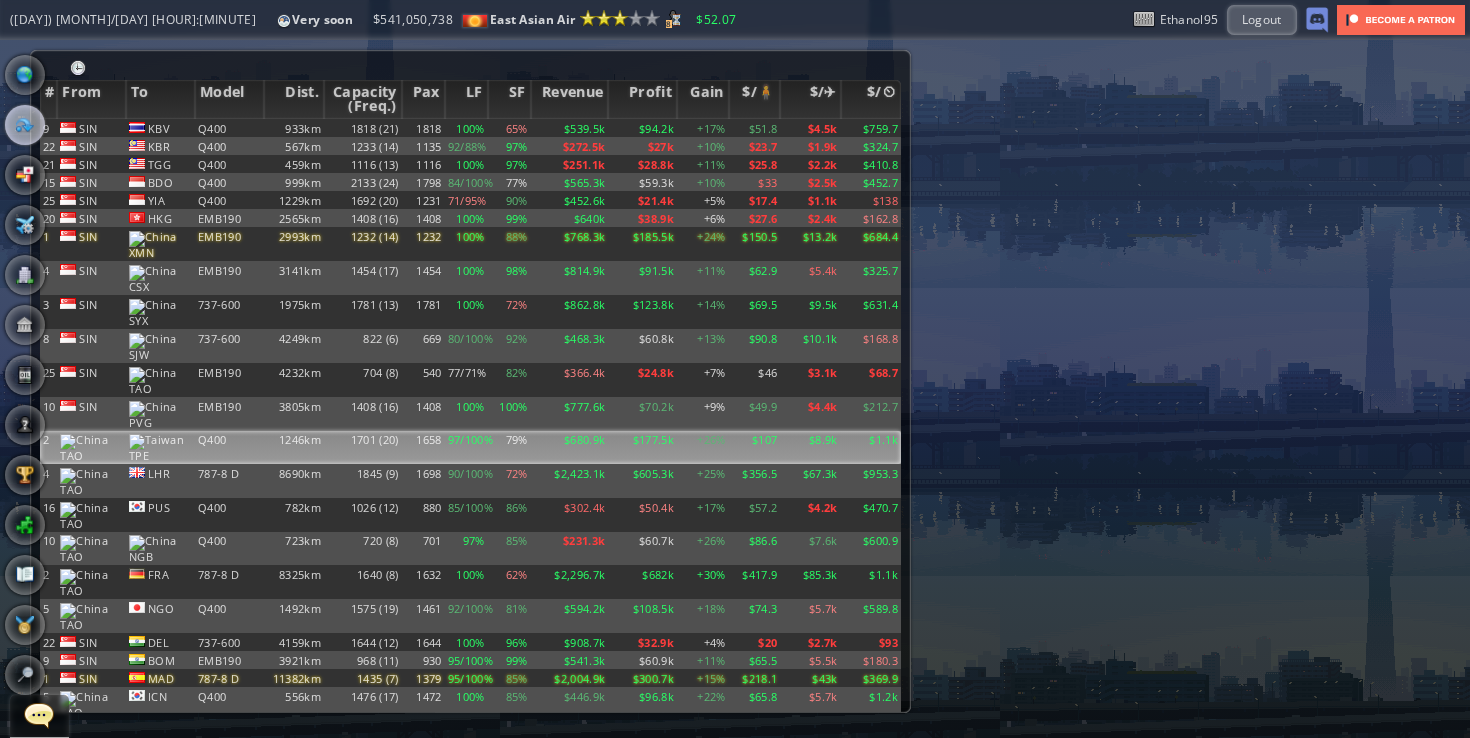 click on "Q400" at bounding box center [229, 128] 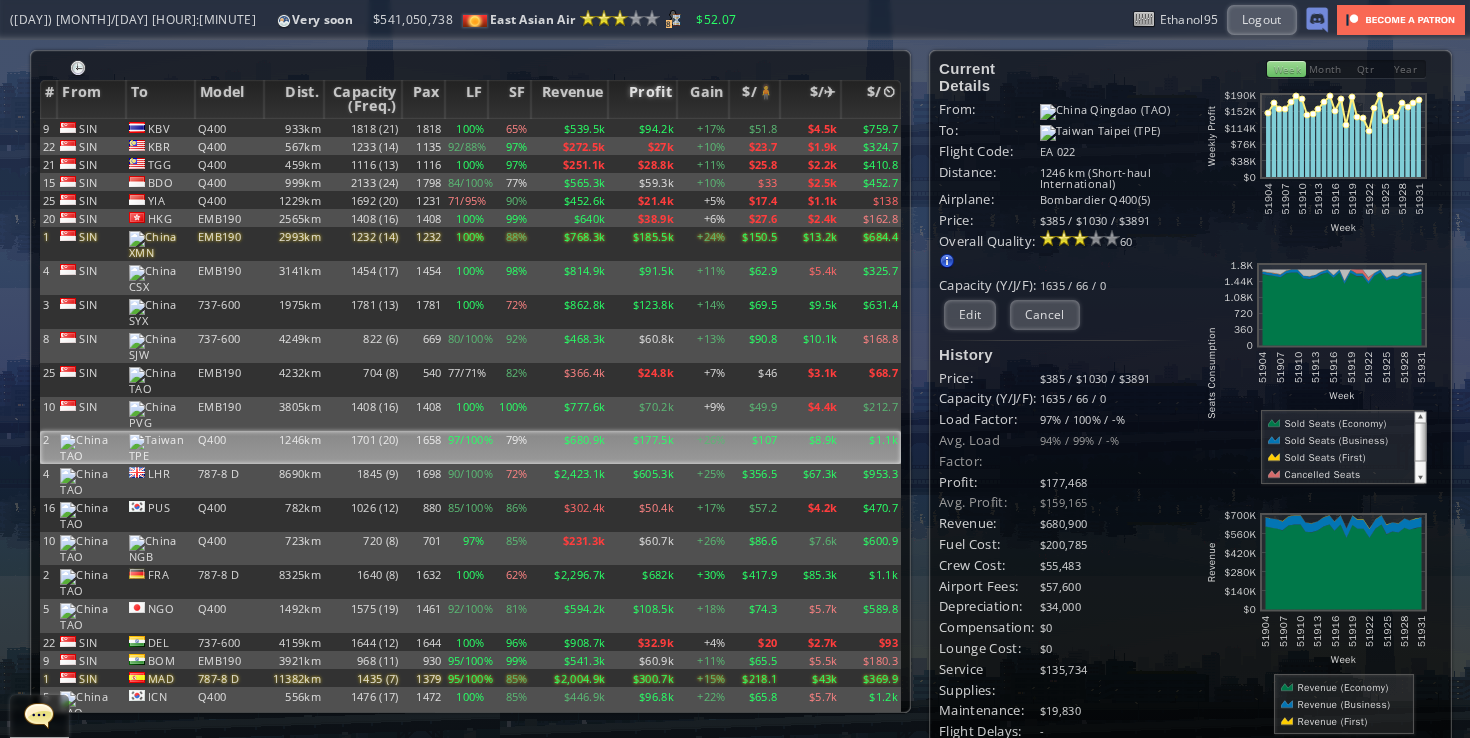 click on "Profit" at bounding box center (642, 99) 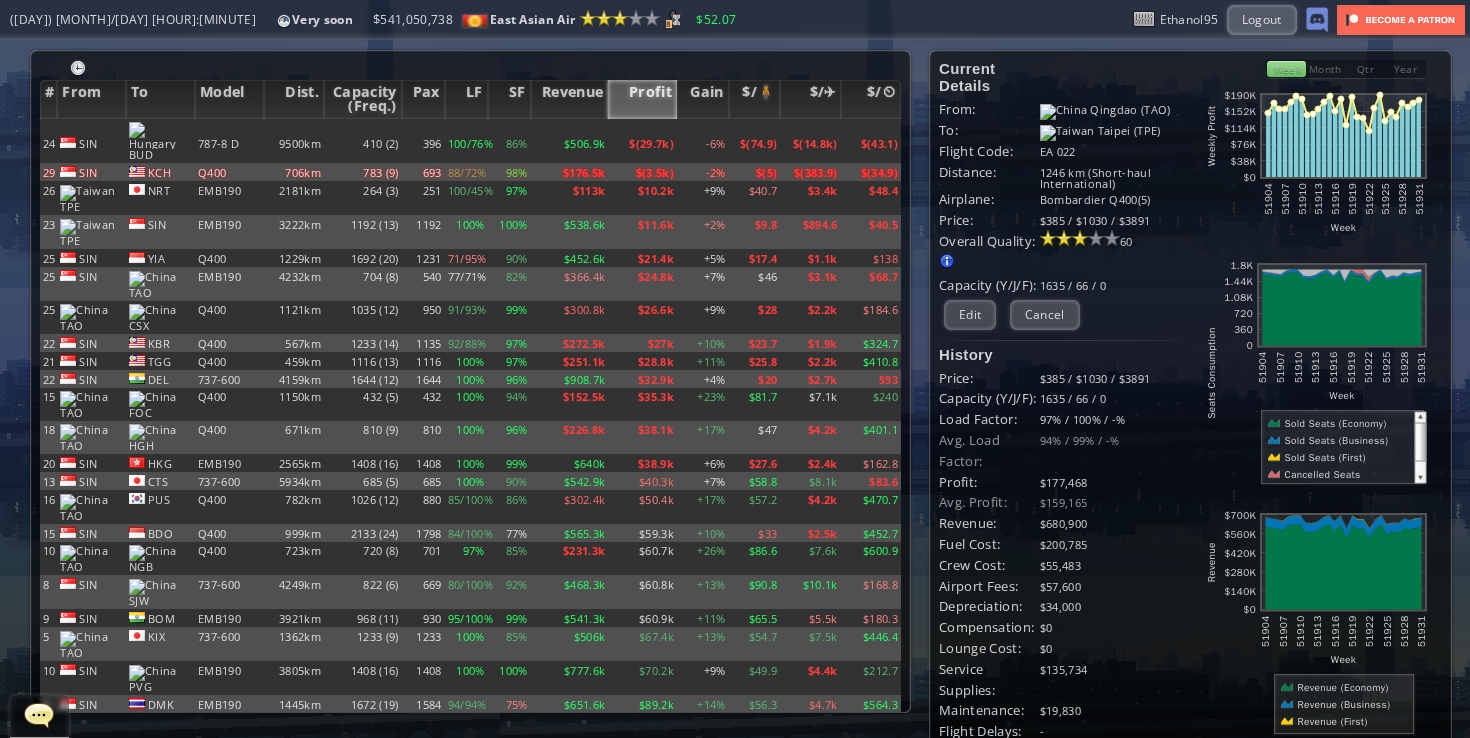 click on "Profit" at bounding box center (642, 99) 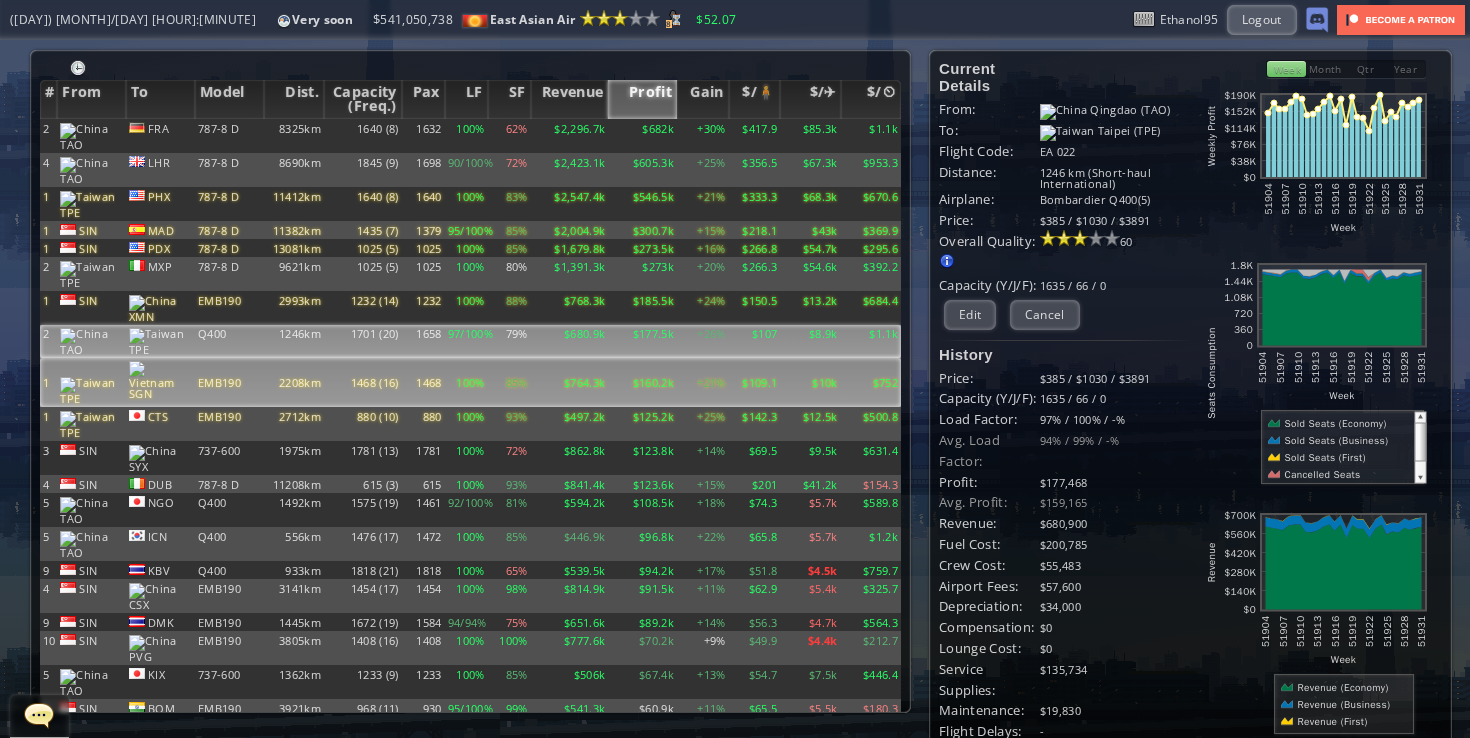click on "100%" at bounding box center (466, 136) 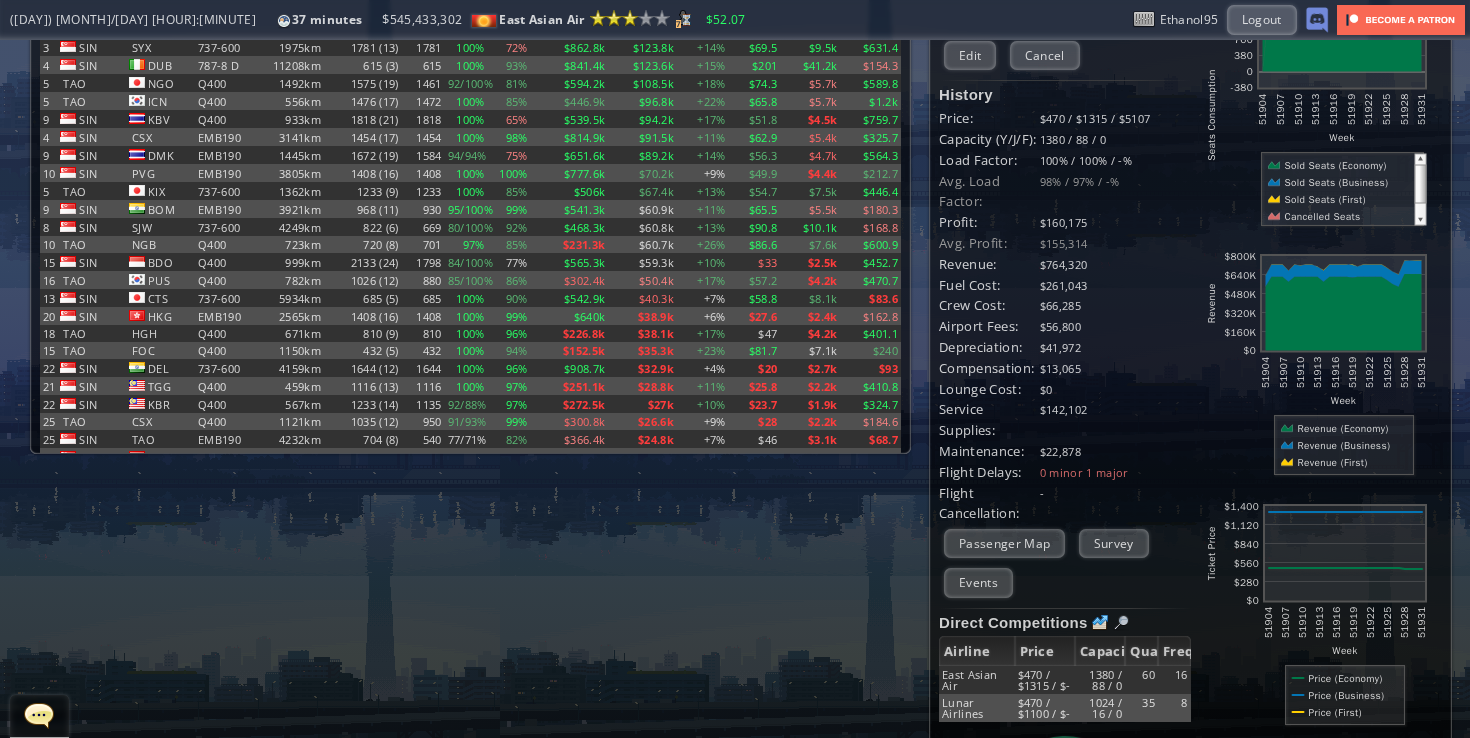 scroll, scrollTop: 433, scrollLeft: 0, axis: vertical 